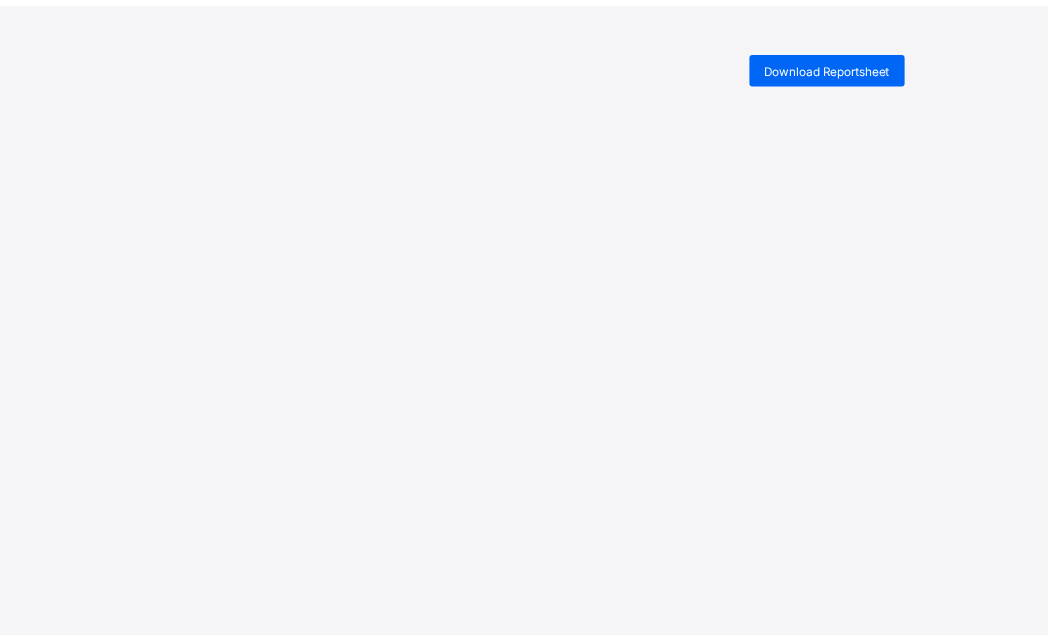 scroll, scrollTop: 0, scrollLeft: 0, axis: both 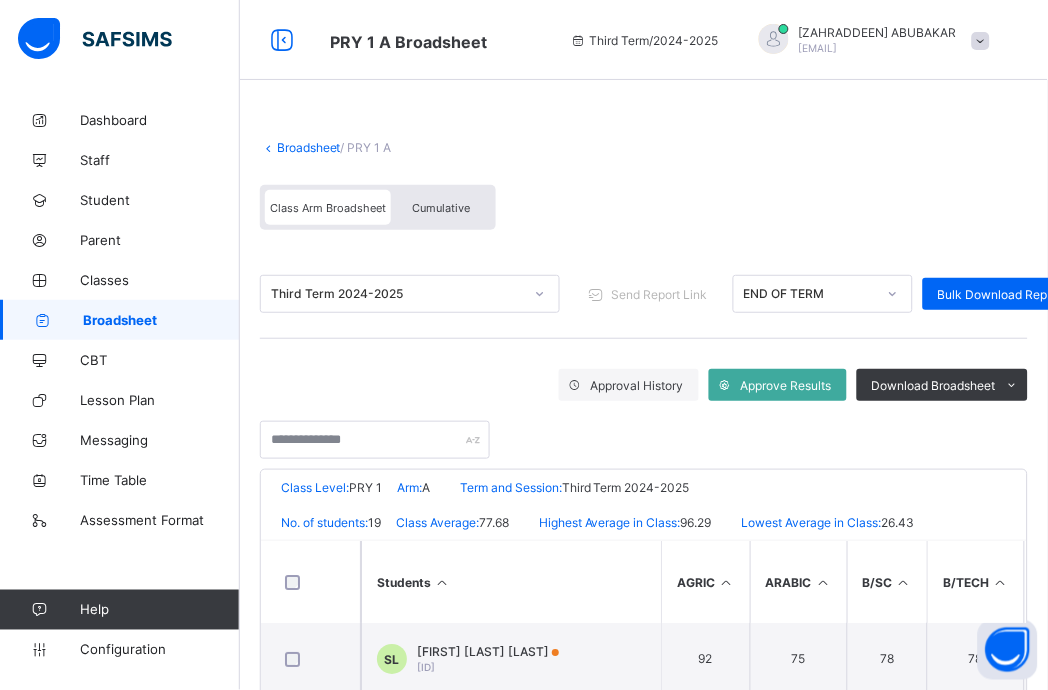 click on "Broadsheet" at bounding box center (309, 147) 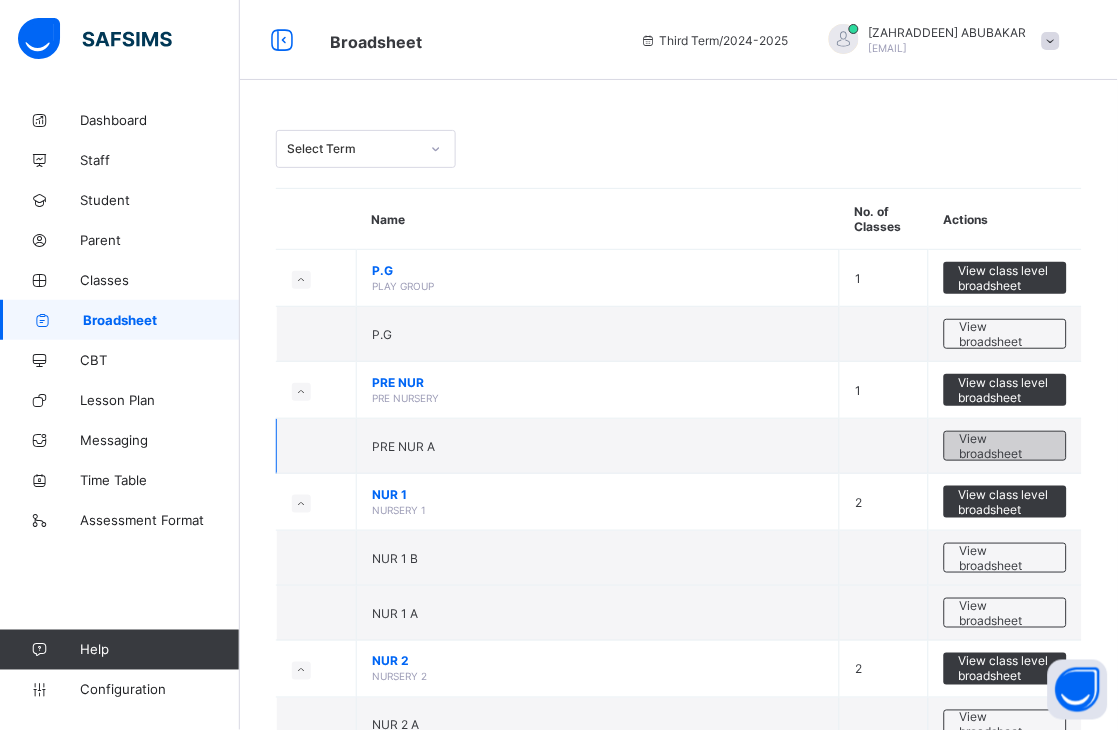click on "View broadsheet" at bounding box center (1005, 446) 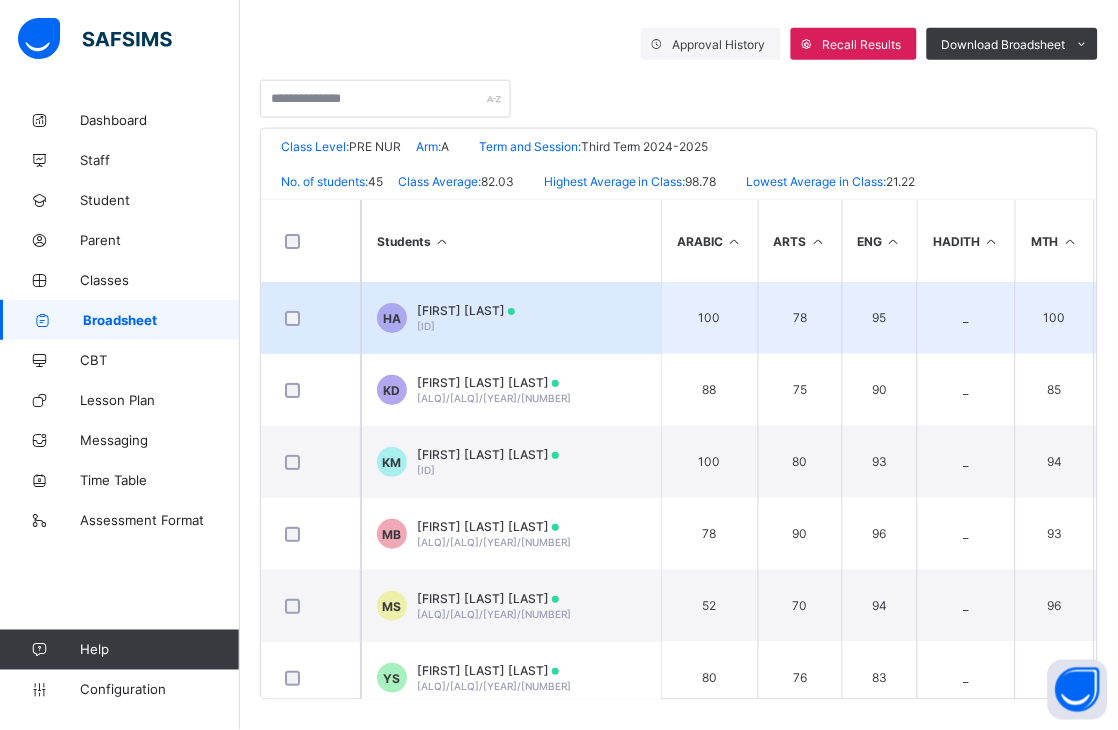 scroll, scrollTop: 348, scrollLeft: 0, axis: vertical 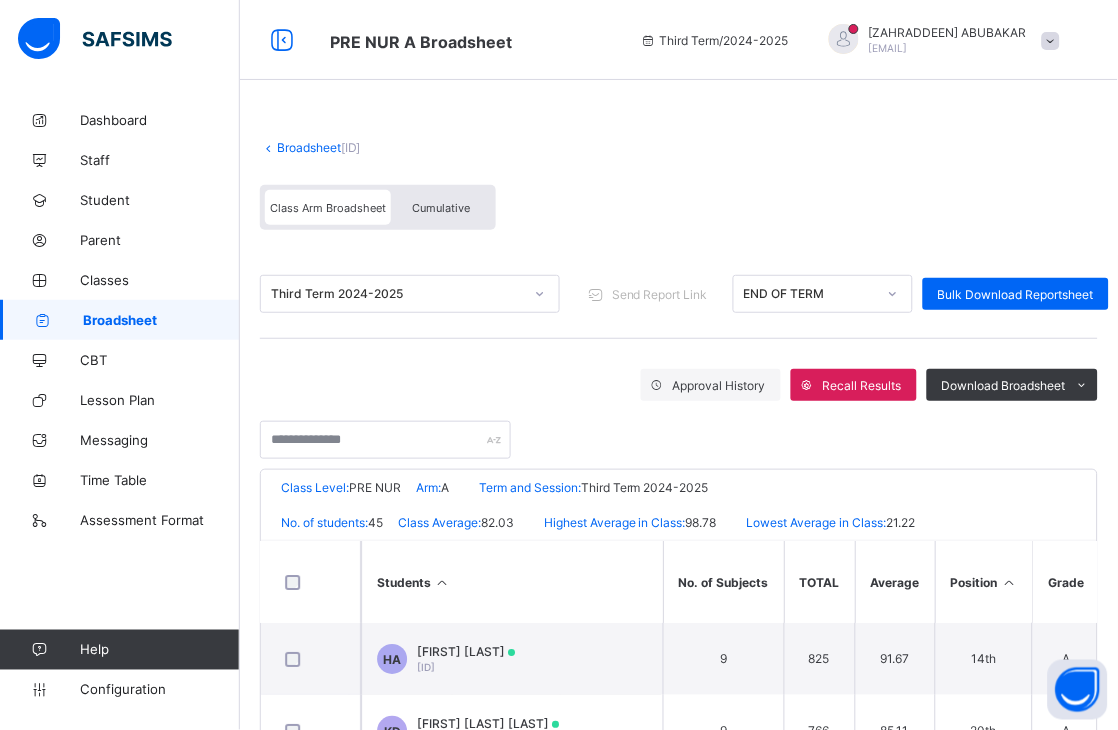 click on "Broadsheet" at bounding box center (309, 147) 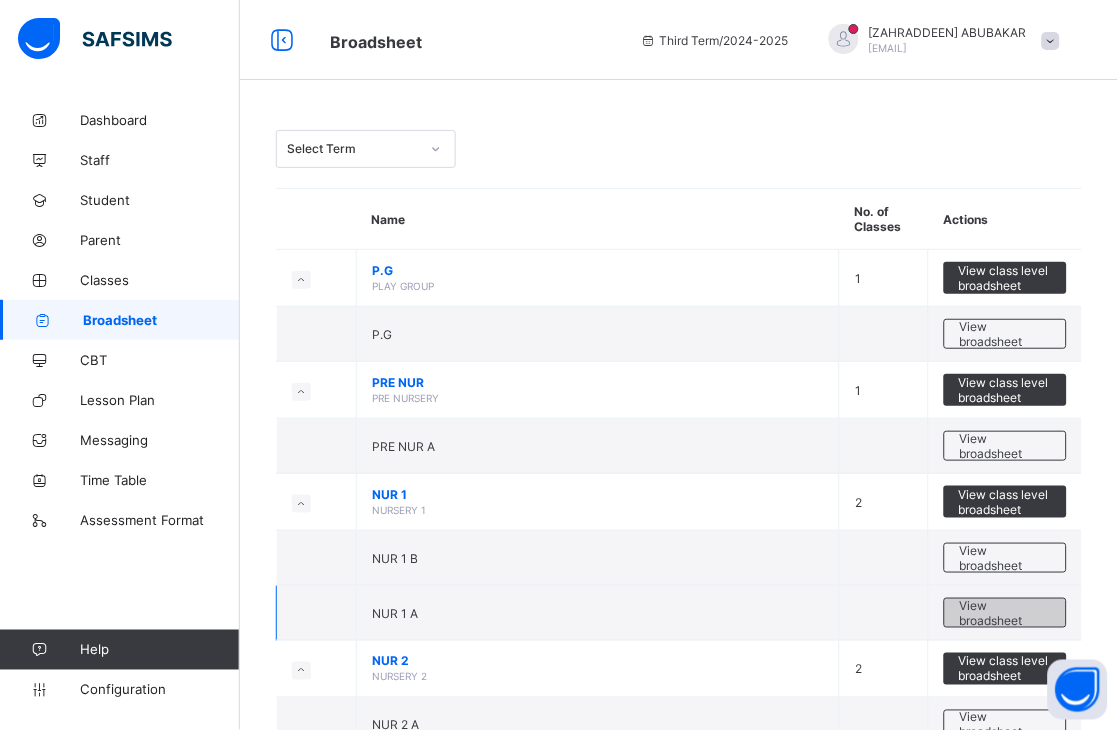 click on "View broadsheet" at bounding box center (1005, 613) 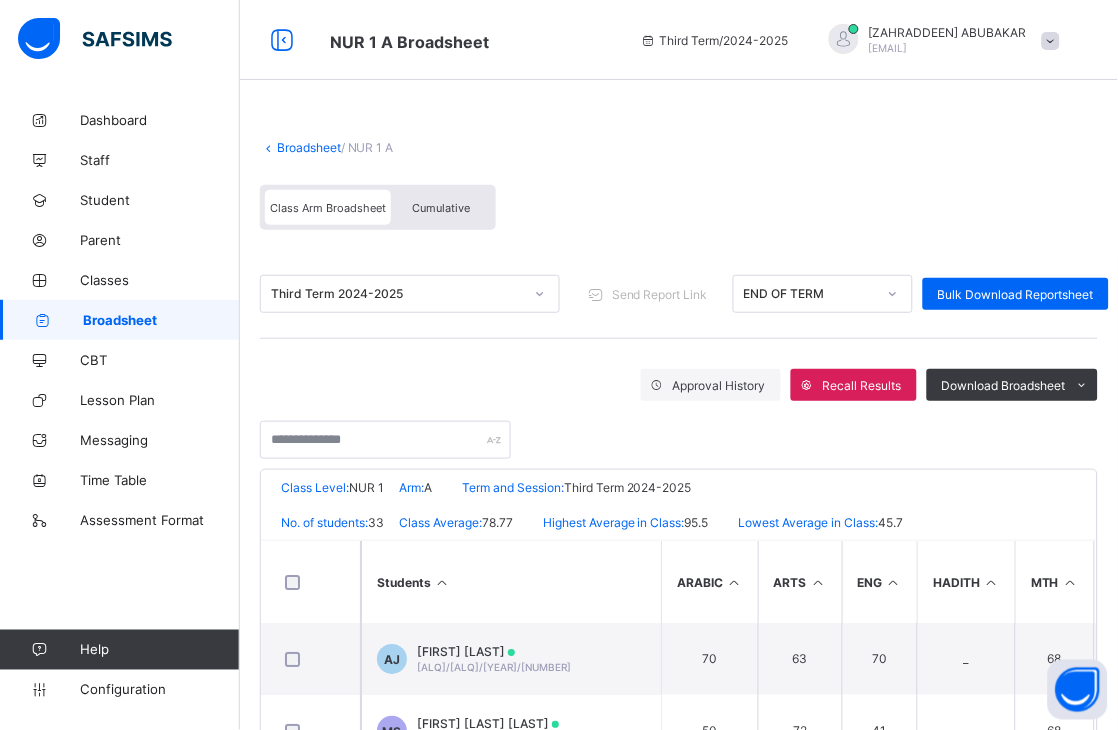 scroll, scrollTop: 111, scrollLeft: 0, axis: vertical 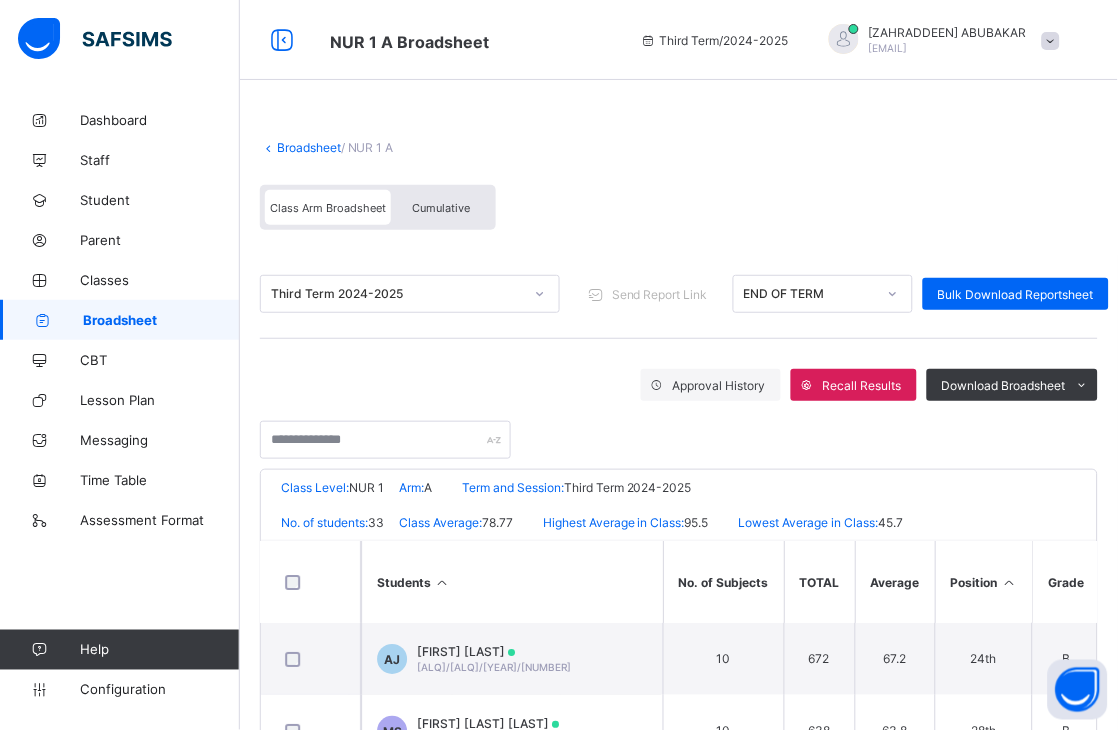 click on "Broadsheet" at bounding box center [309, 147] 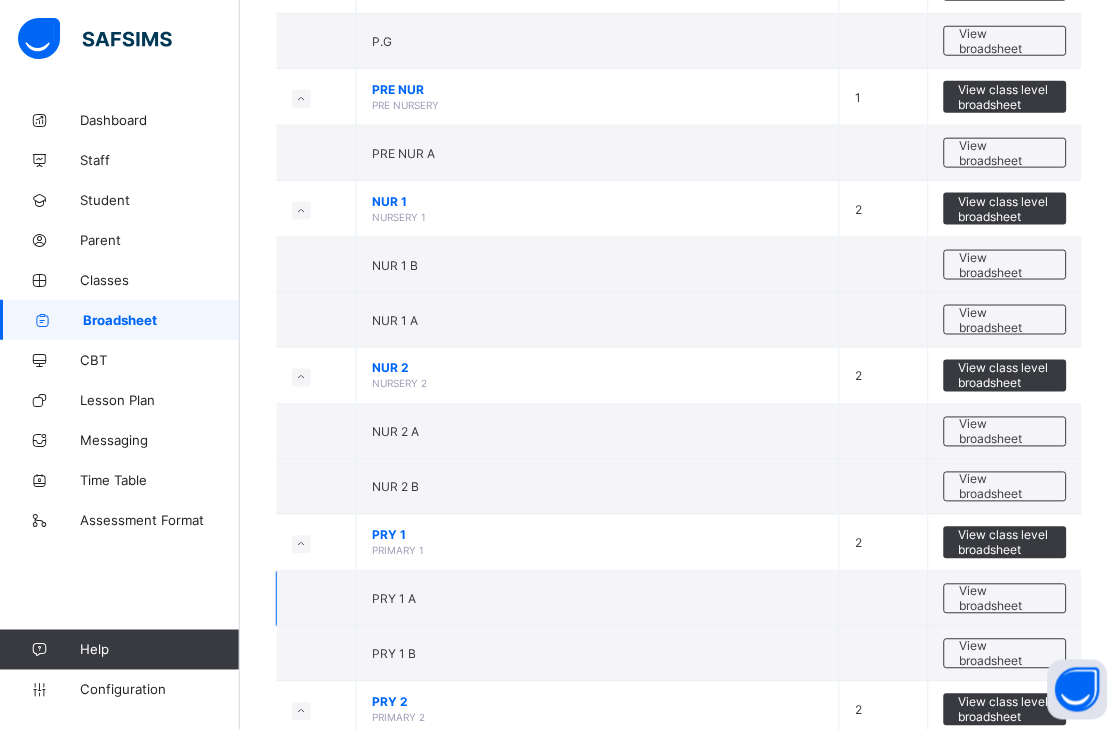 scroll, scrollTop: 333, scrollLeft: 0, axis: vertical 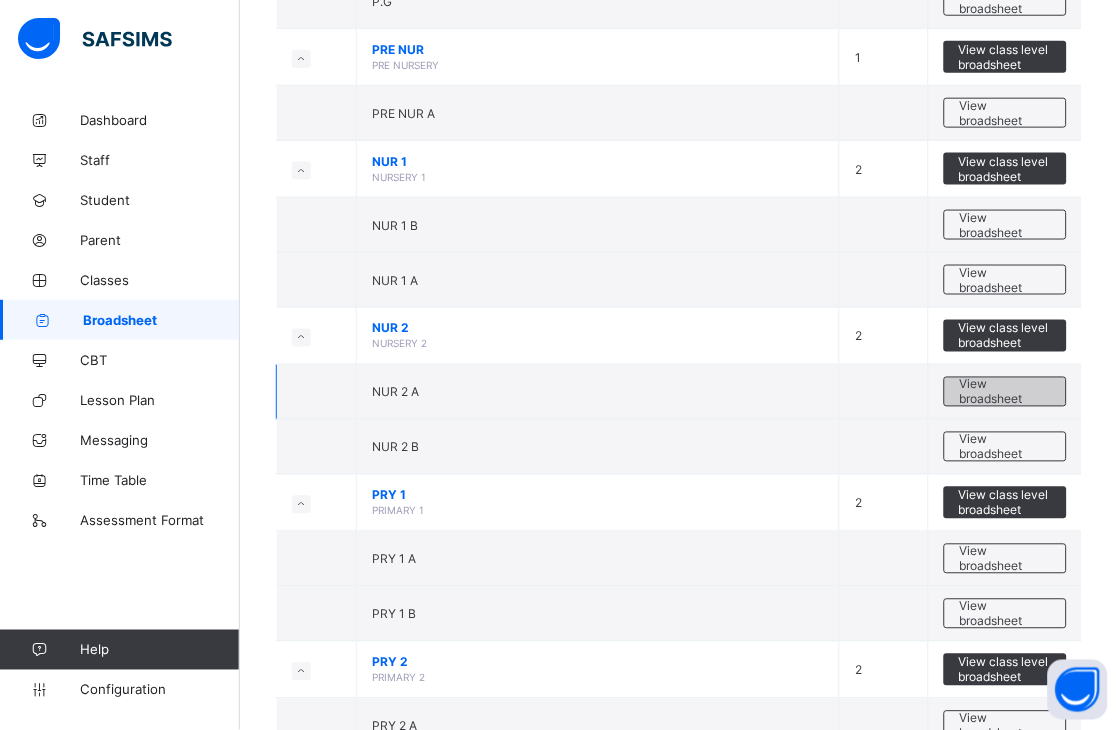 click on "View broadsheet" at bounding box center [1005, 392] 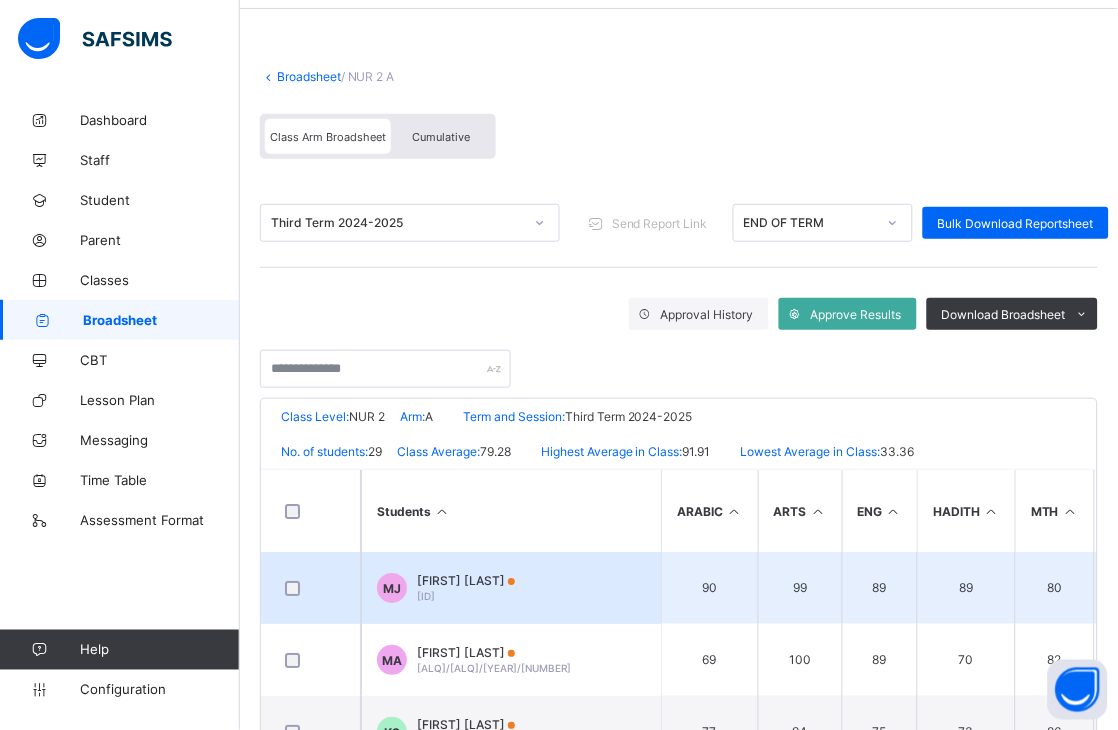 scroll, scrollTop: 111, scrollLeft: 0, axis: vertical 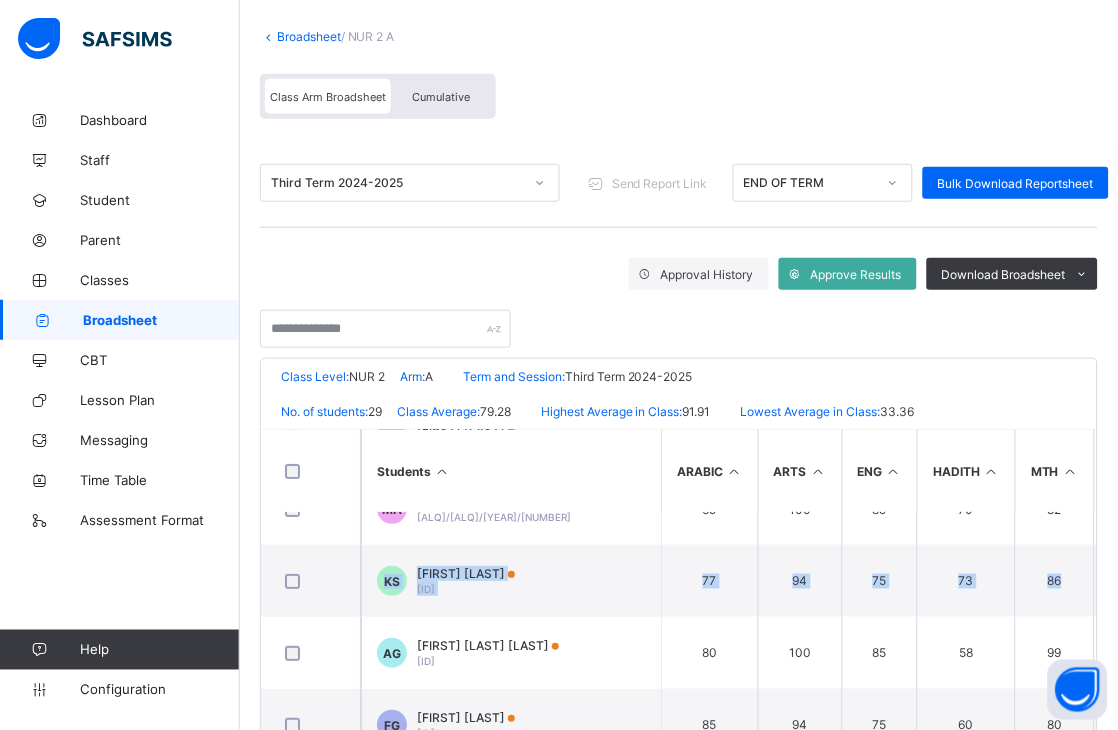 drag, startPoint x: 1116, startPoint y: 514, endPoint x: 1116, endPoint y: 551, distance: 37 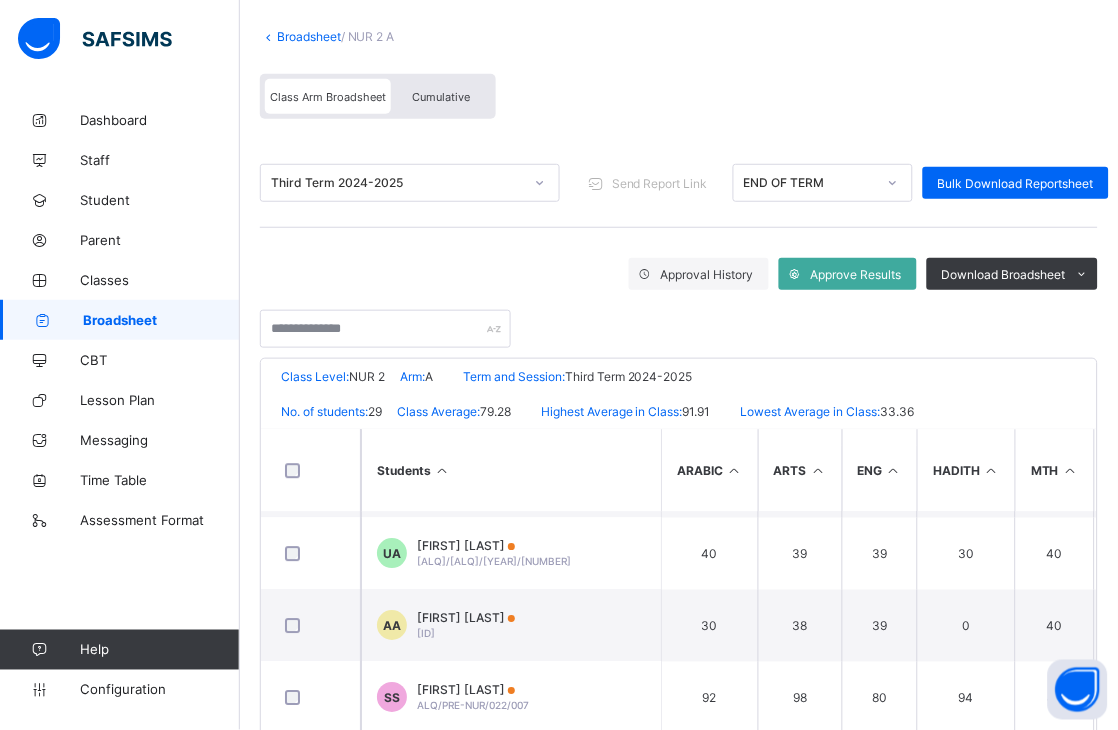 scroll, scrollTop: 1080, scrollLeft: 0, axis: vertical 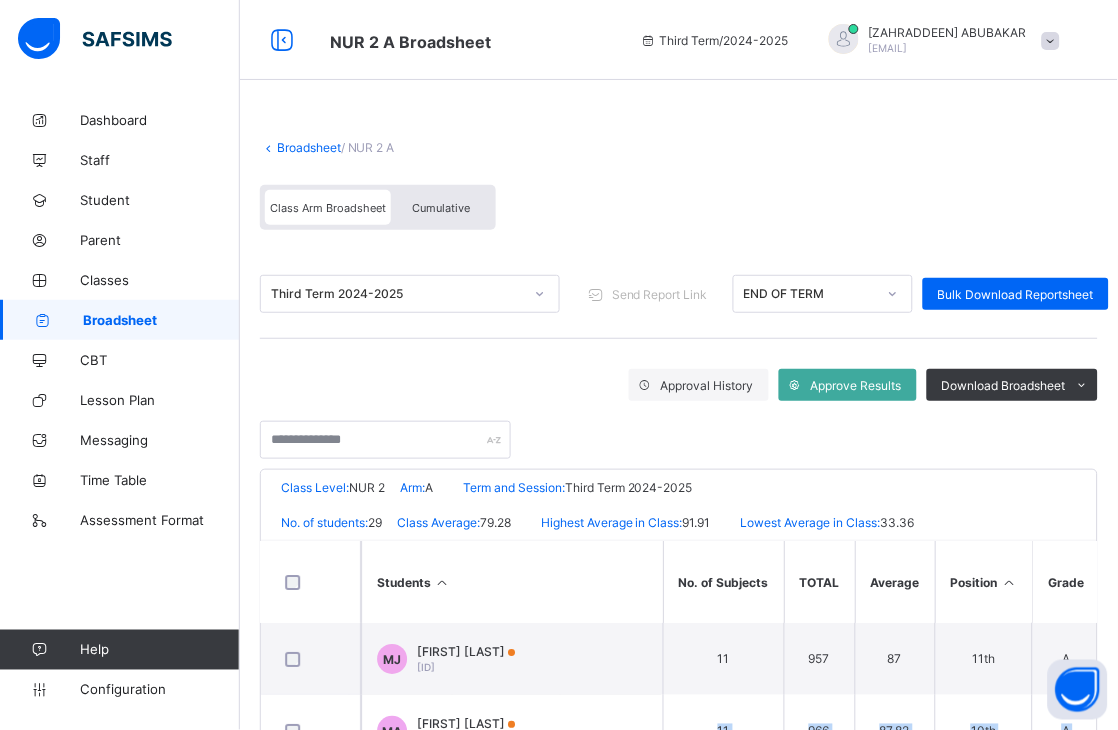 click on "Broadsheet" at bounding box center (309, 147) 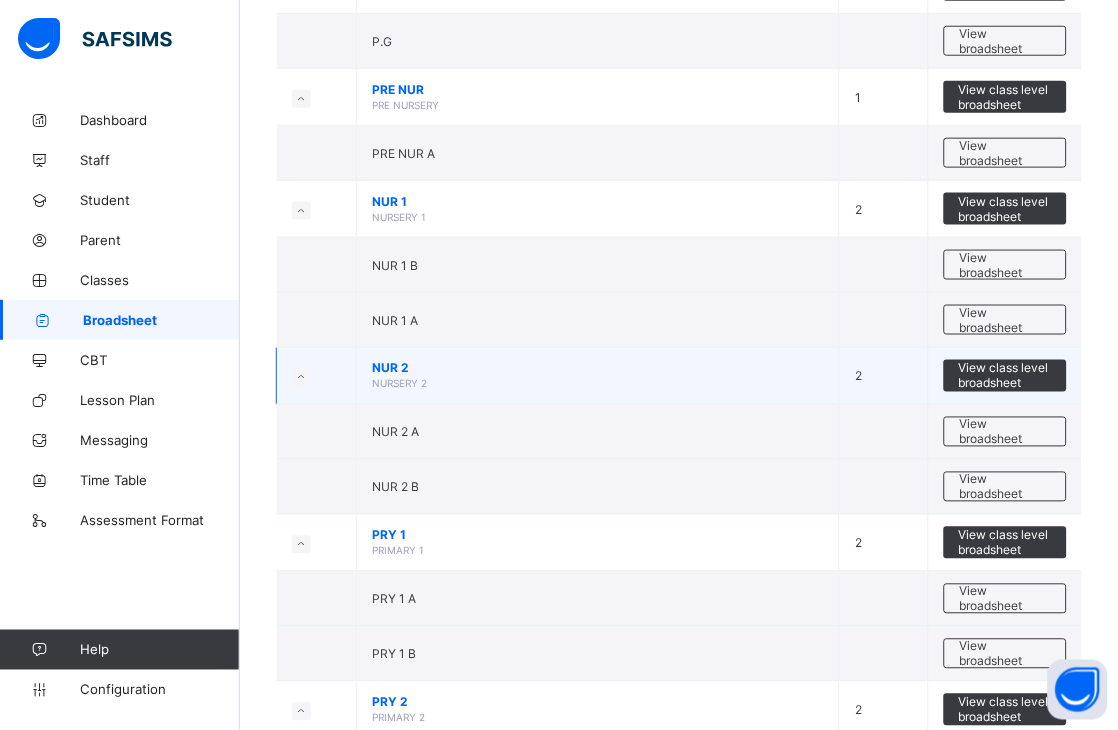 scroll, scrollTop: 333, scrollLeft: 0, axis: vertical 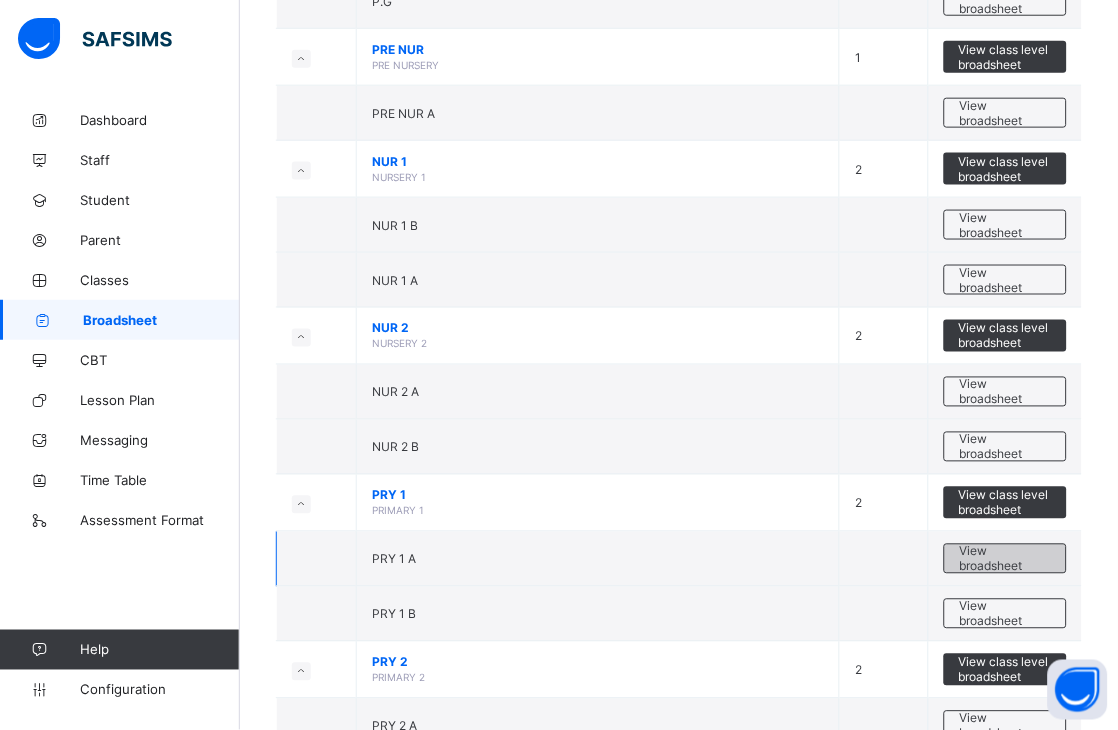 click on "View broadsheet" at bounding box center (1005, 559) 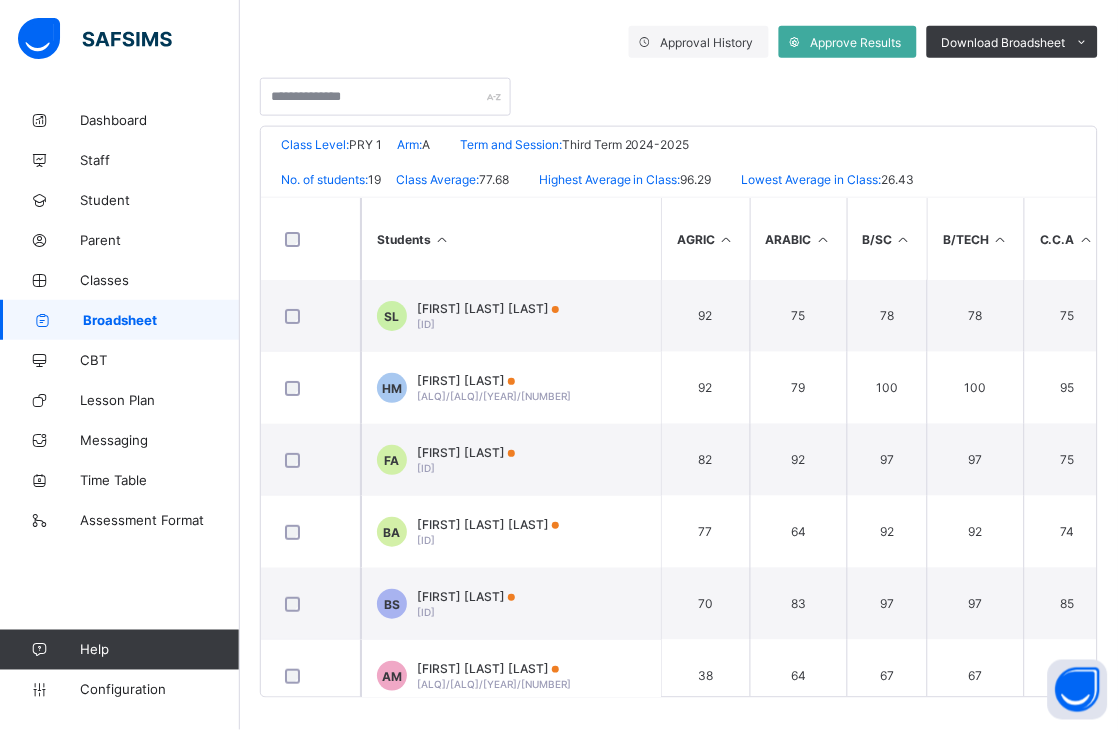 scroll, scrollTop: 348, scrollLeft: 0, axis: vertical 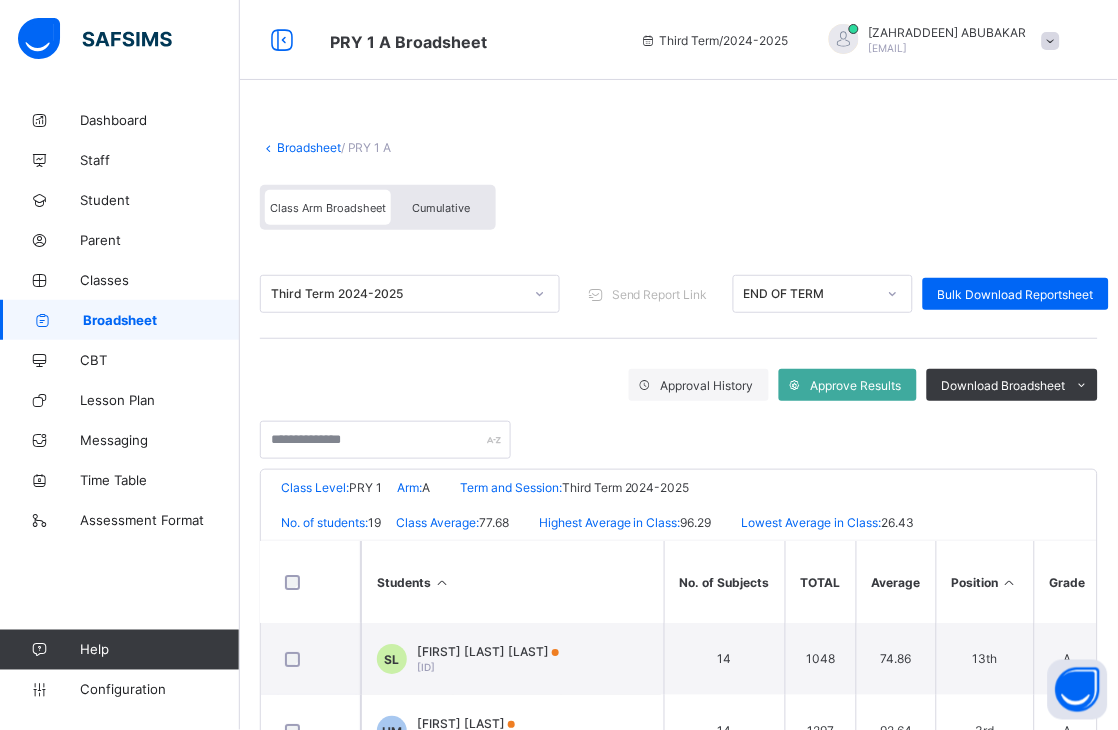 click on "Broadsheet / PRY 1 A Class Arm Broadsheet Cumulative" at bounding box center [679, 185] 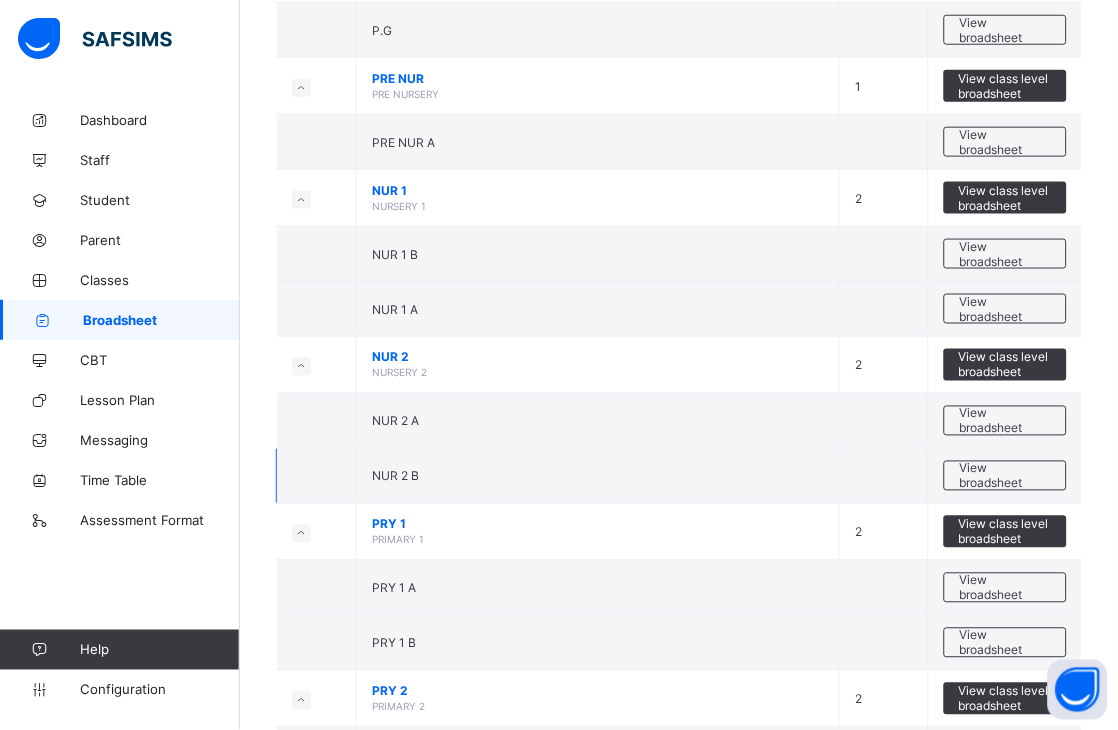 scroll, scrollTop: 333, scrollLeft: 0, axis: vertical 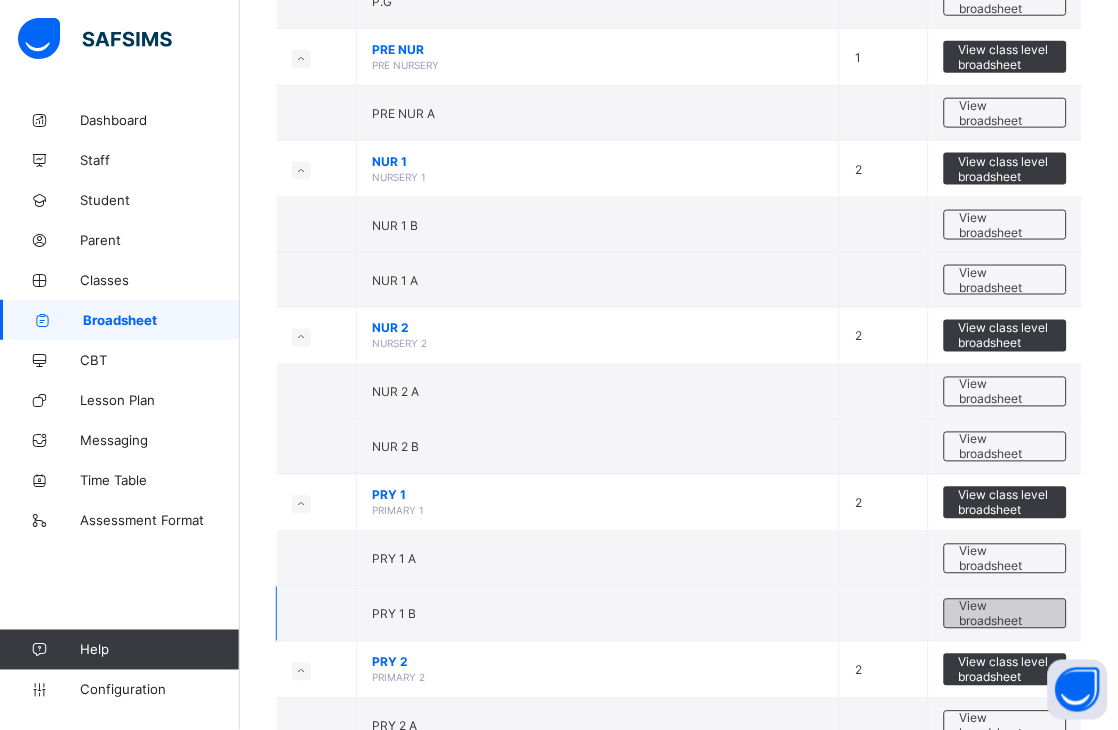 click on "View broadsheet" at bounding box center [1005, 614] 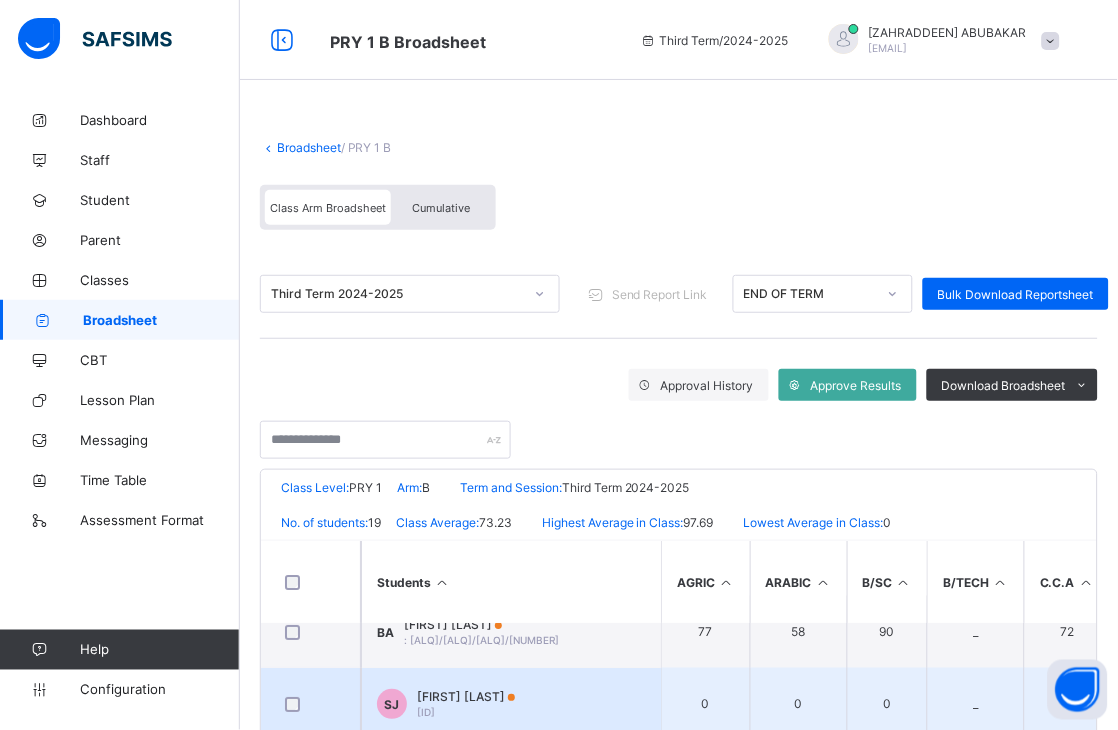 scroll, scrollTop: 0, scrollLeft: 0, axis: both 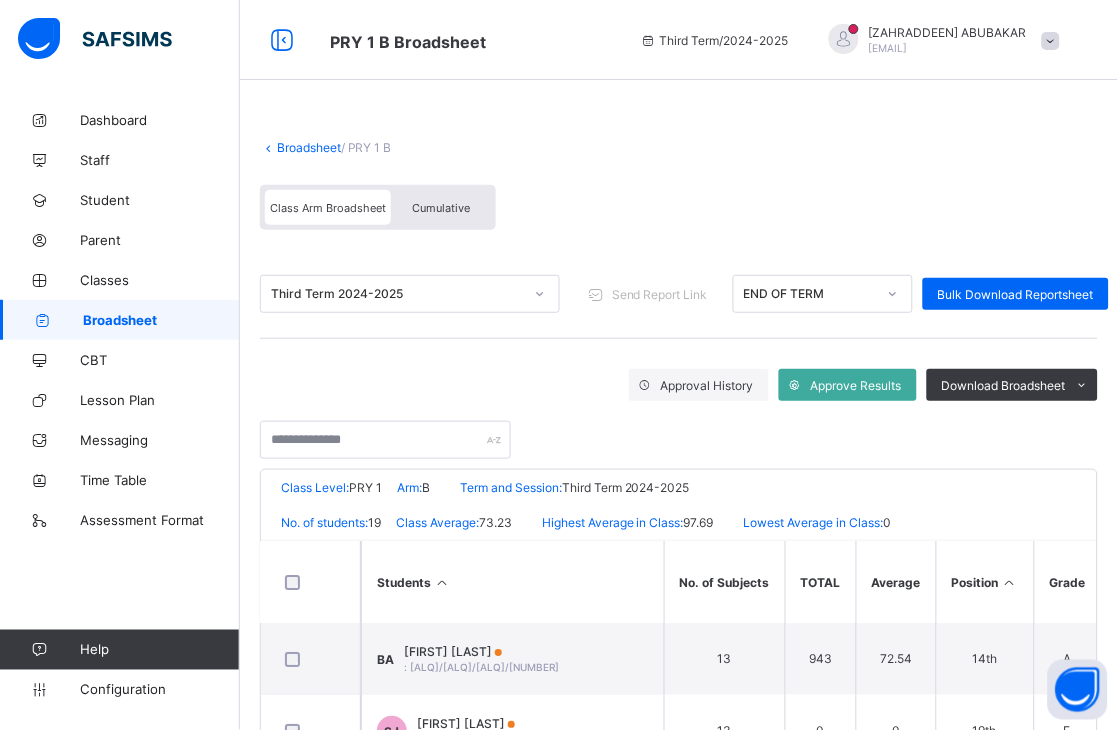 click on "Broadsheet" at bounding box center [309, 147] 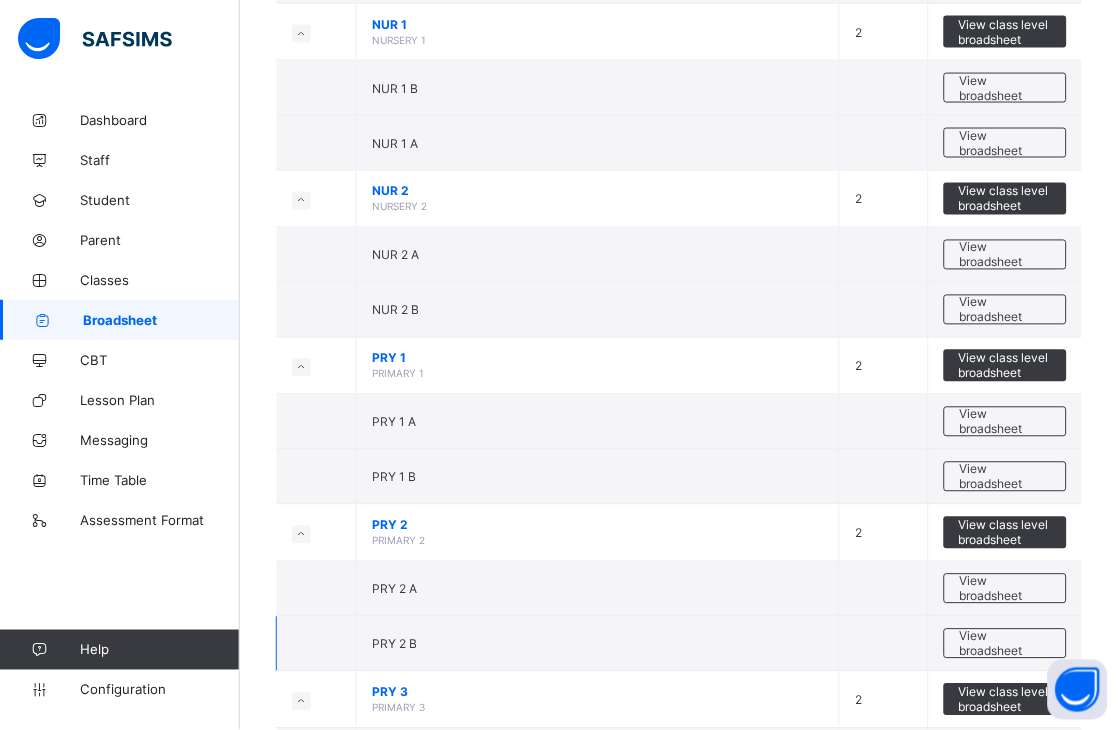 scroll, scrollTop: 666, scrollLeft: 0, axis: vertical 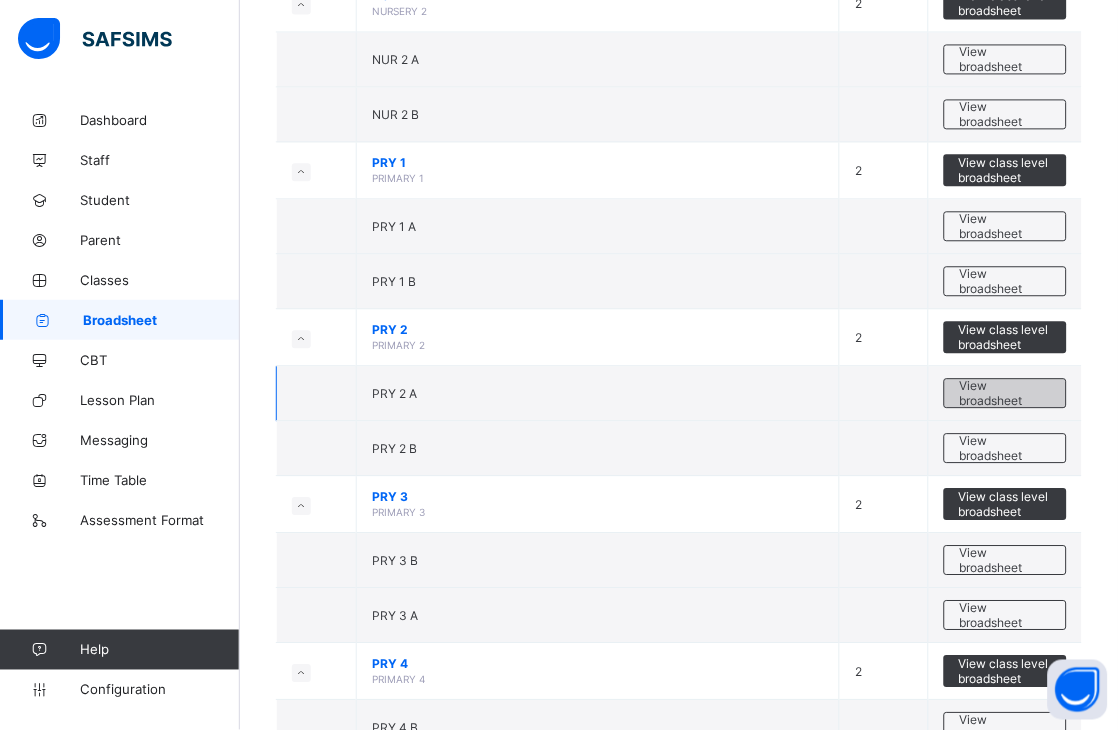 click on "View broadsheet" at bounding box center [1005, 393] 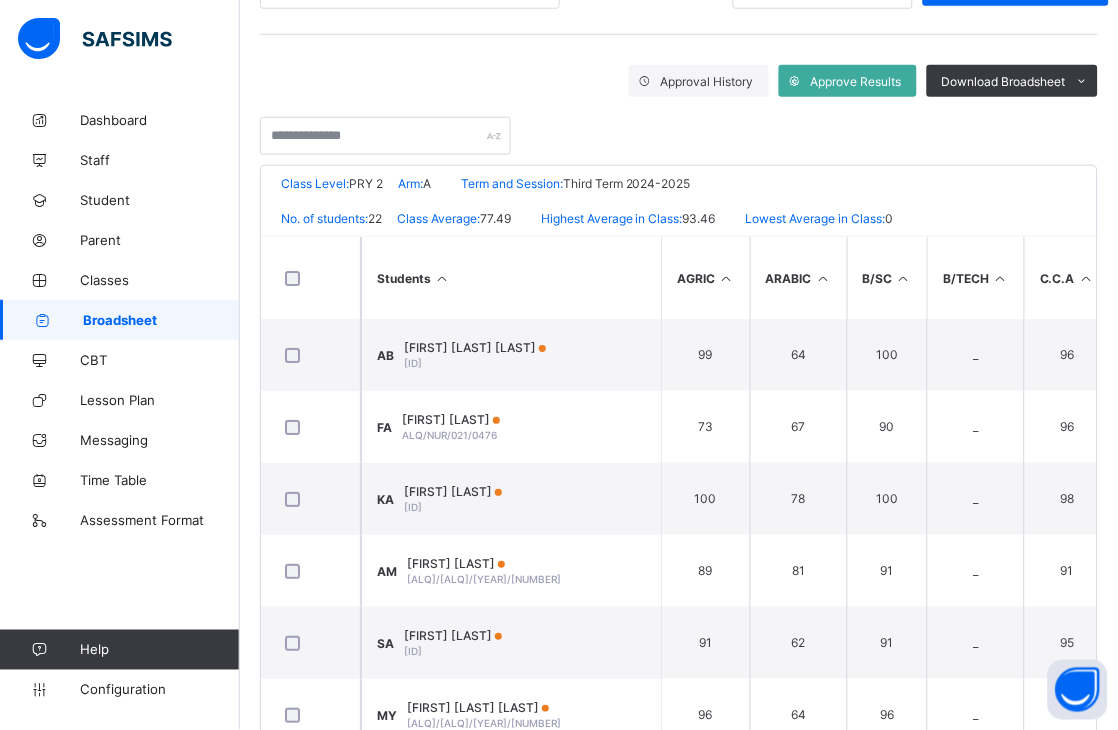 scroll, scrollTop: 348, scrollLeft: 0, axis: vertical 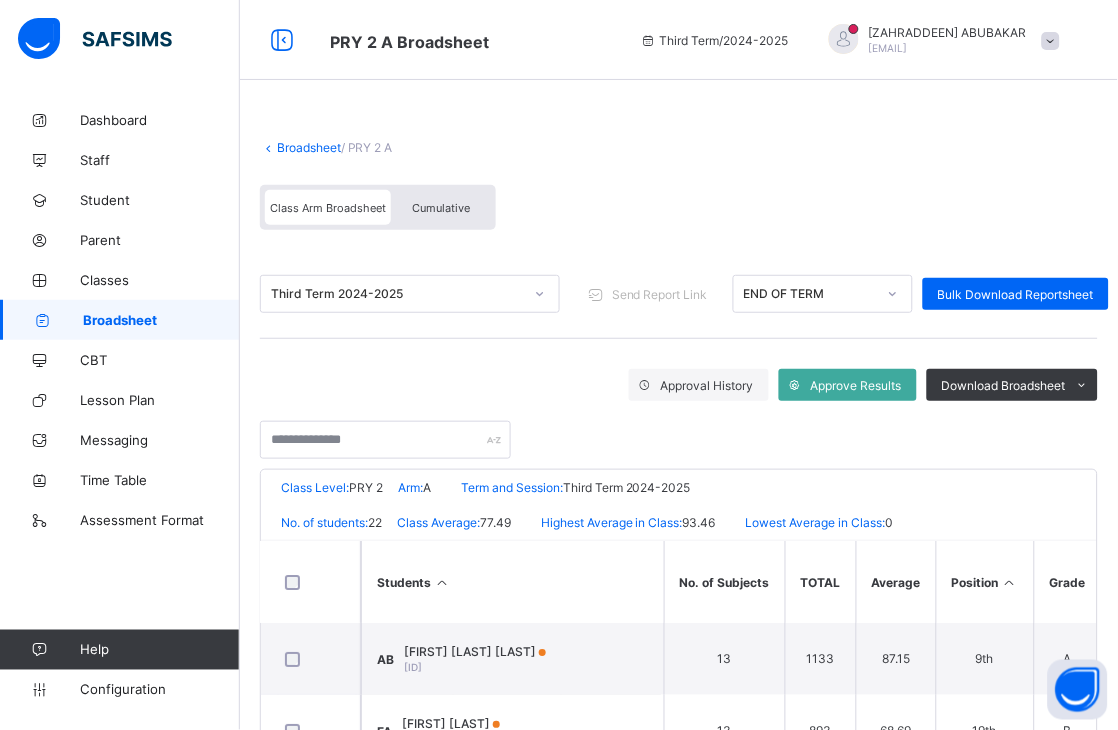 click on "Broadsheet" at bounding box center [309, 147] 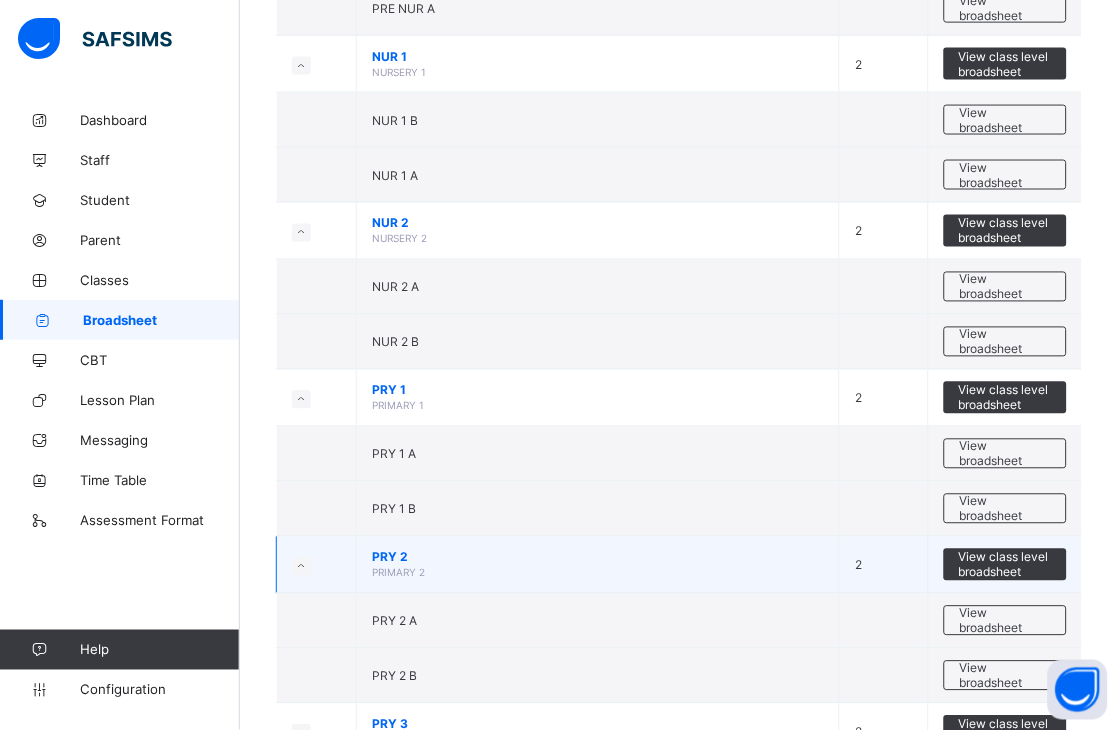 scroll, scrollTop: 555, scrollLeft: 0, axis: vertical 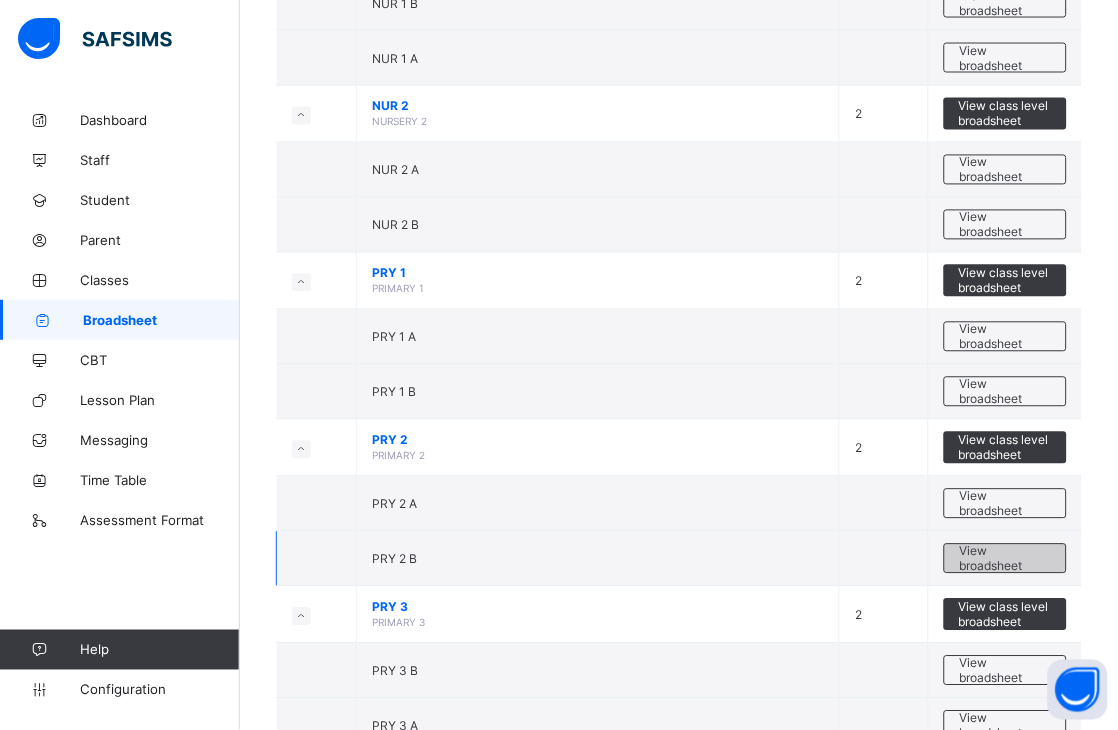 click on "View broadsheet" at bounding box center (1005, 559) 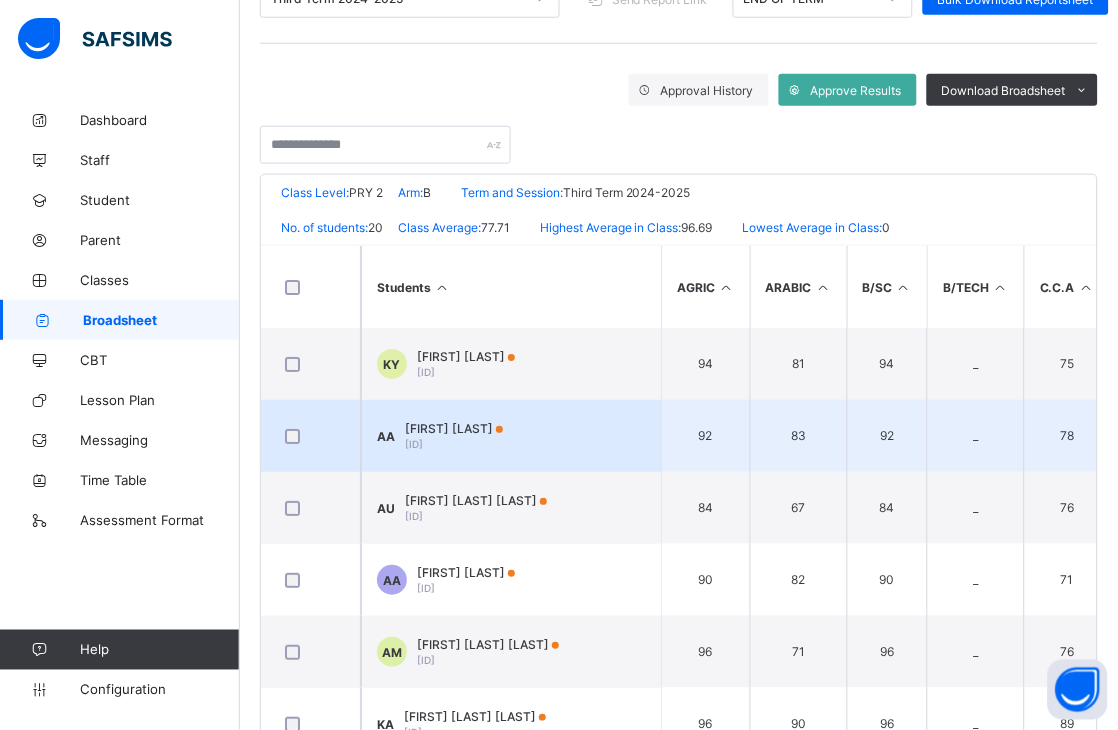 scroll, scrollTop: 348, scrollLeft: 0, axis: vertical 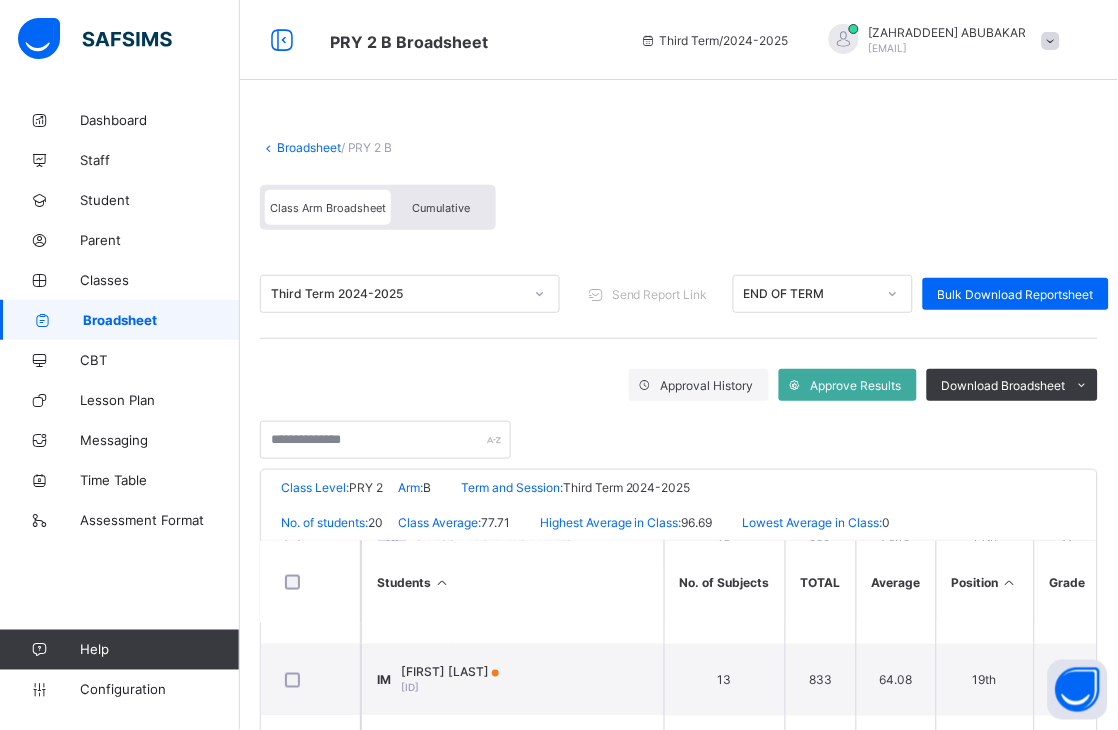 click on "Broadsheet" at bounding box center (309, 147) 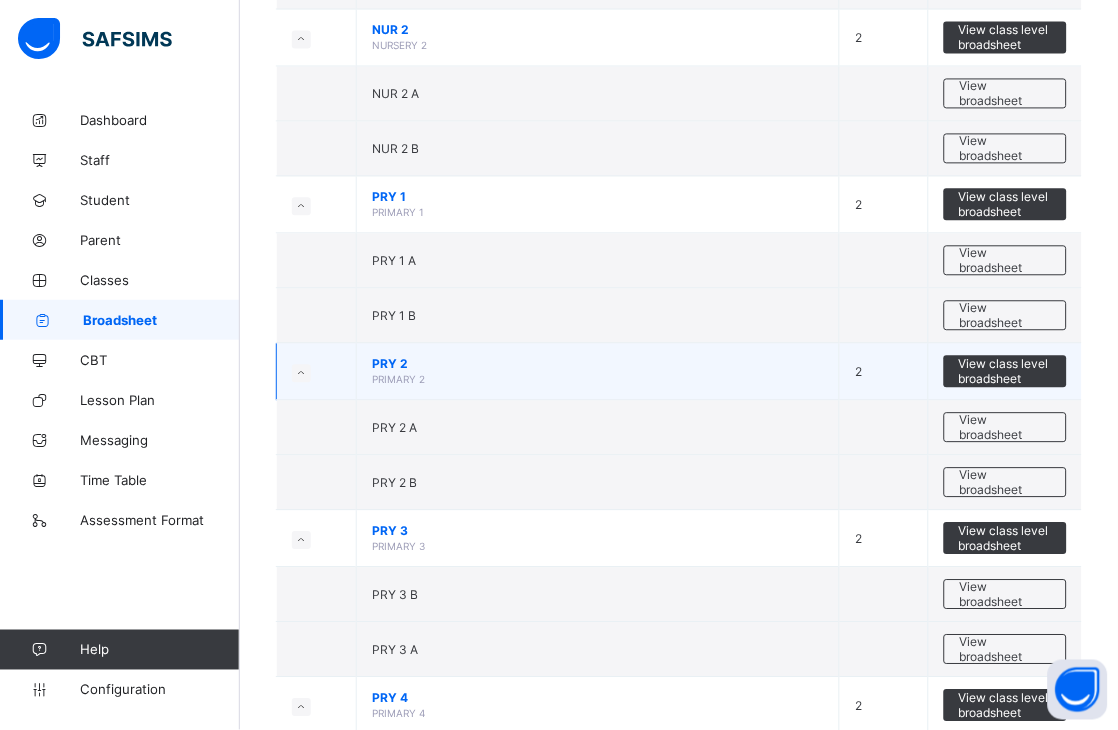scroll, scrollTop: 666, scrollLeft: 0, axis: vertical 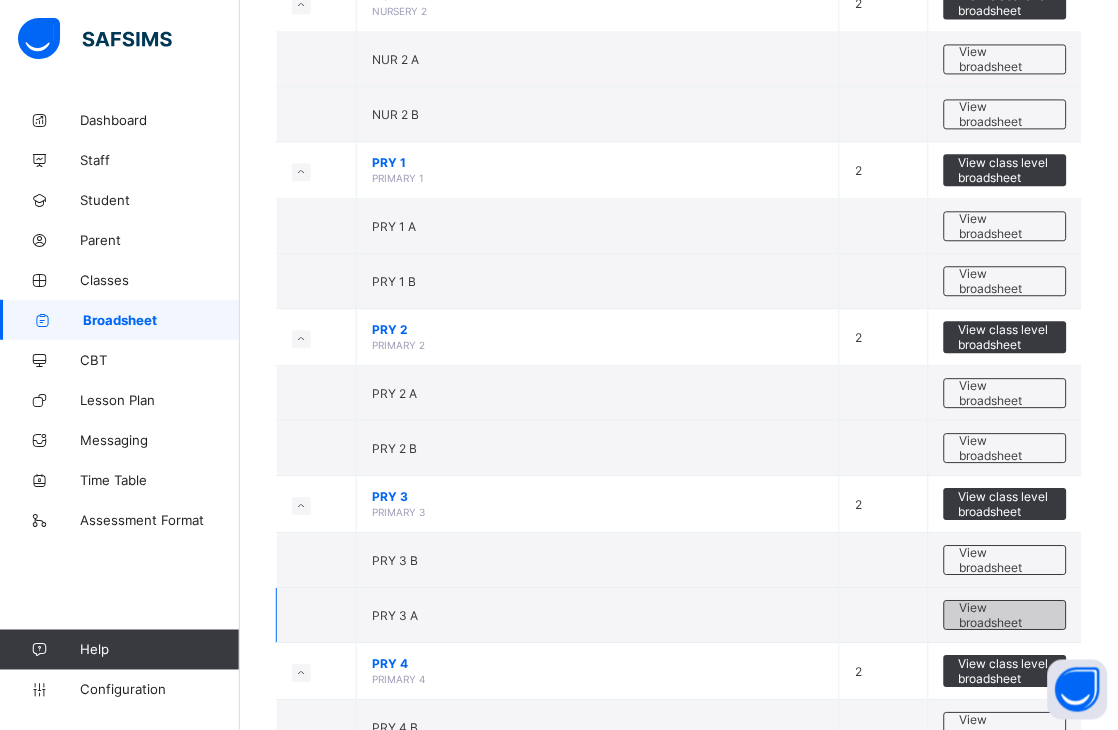 click on "View broadsheet" at bounding box center [1005, 615] 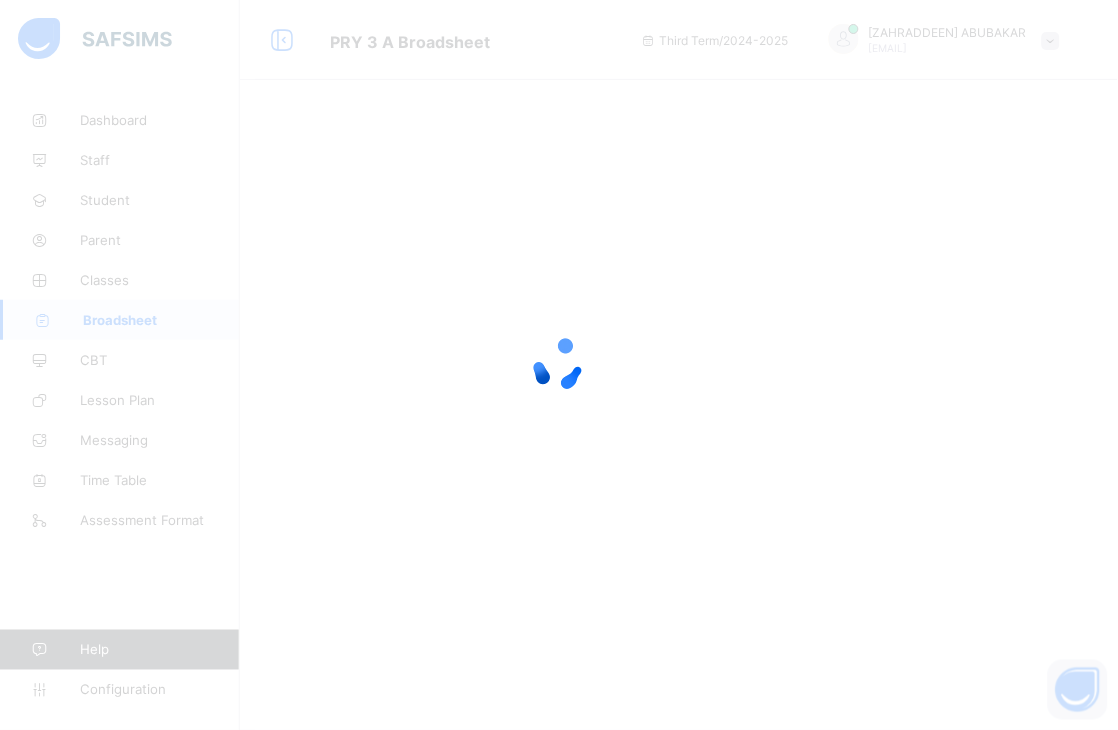 scroll, scrollTop: 0, scrollLeft: 0, axis: both 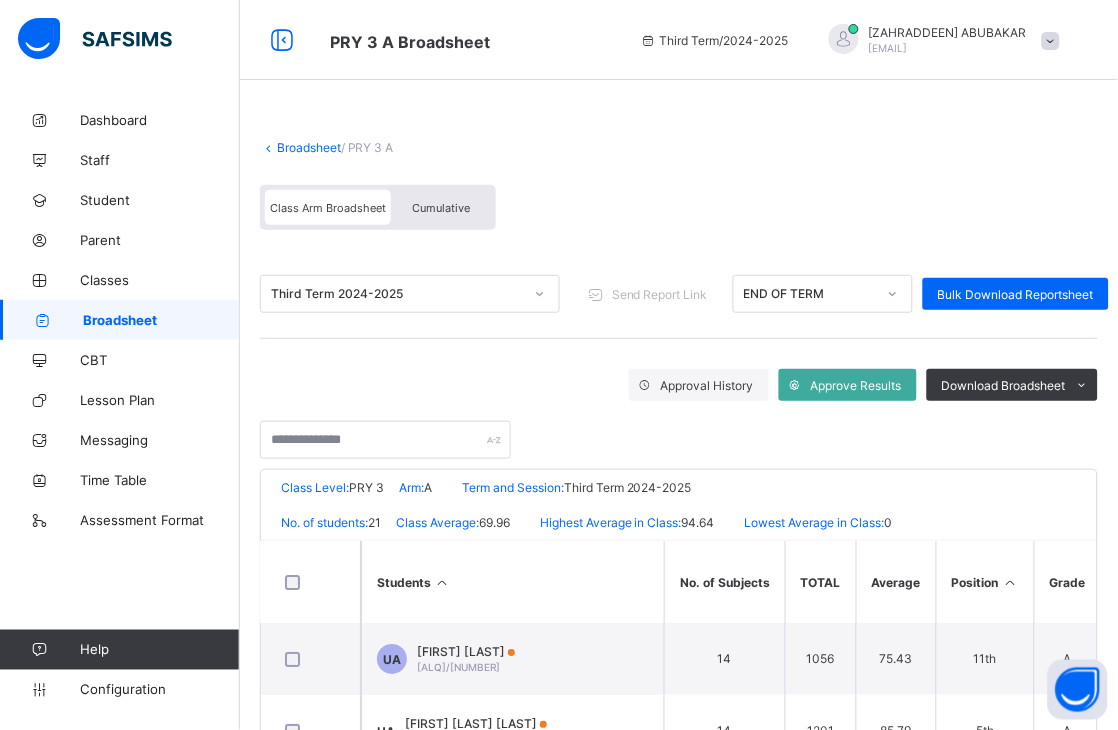 click on "Broadsheet" at bounding box center (309, 147) 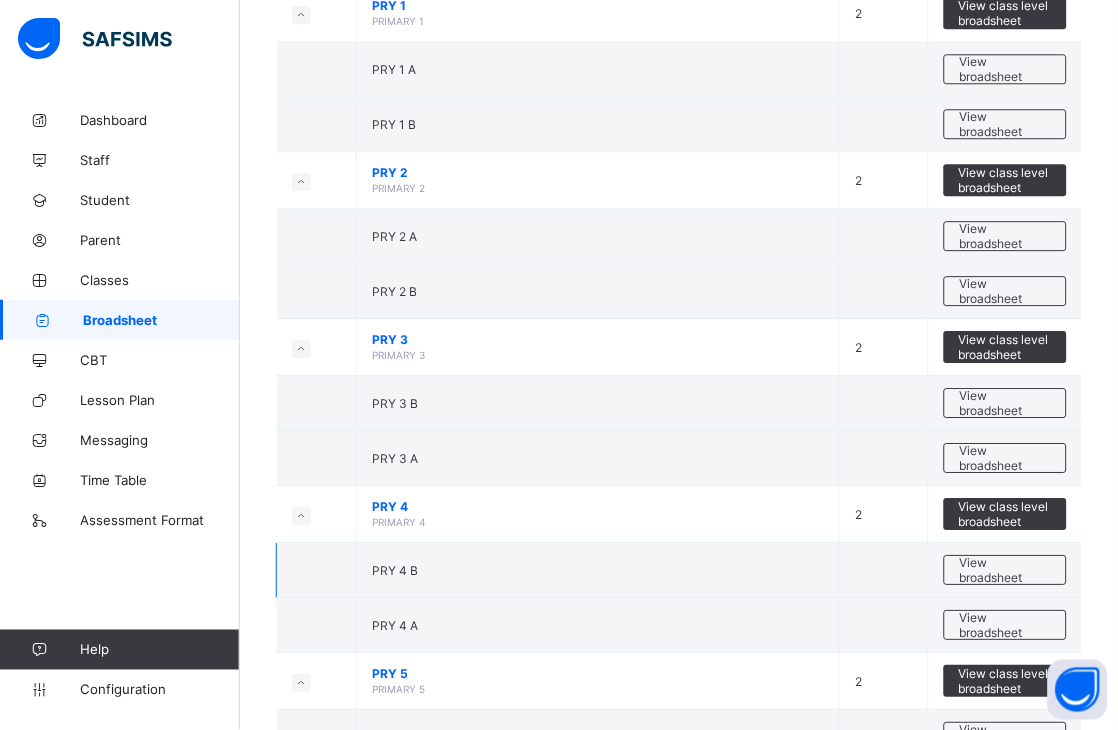 scroll, scrollTop: 888, scrollLeft: 0, axis: vertical 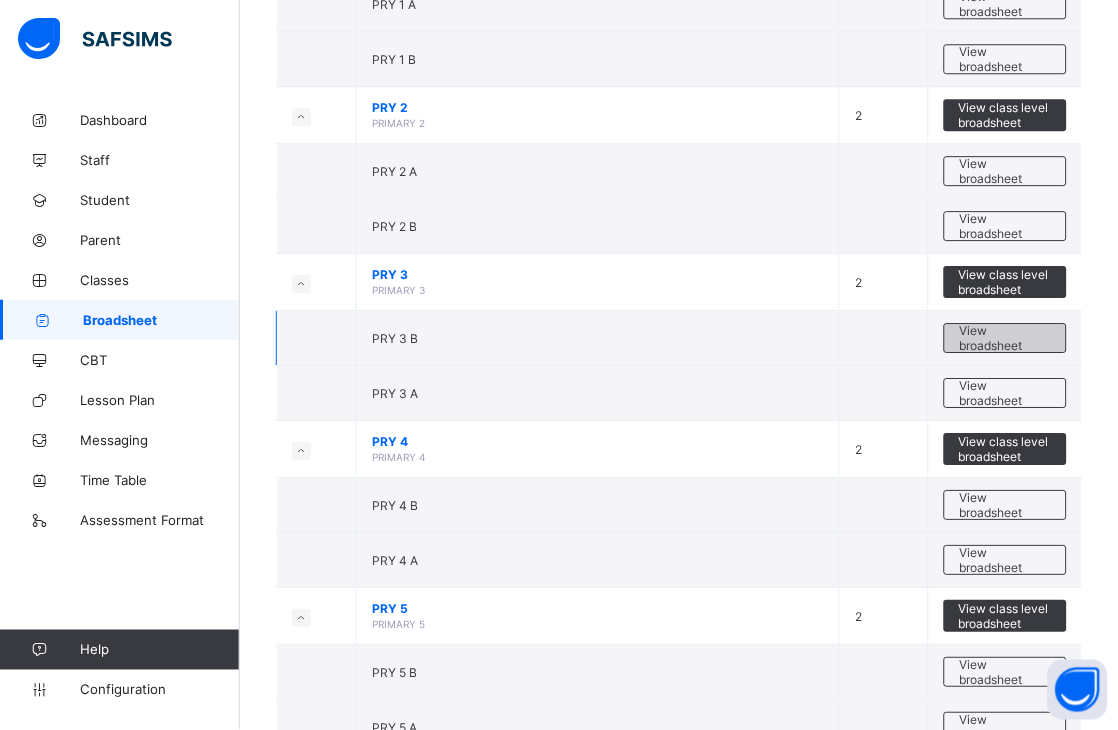 click on "View broadsheet" at bounding box center [1005, 338] 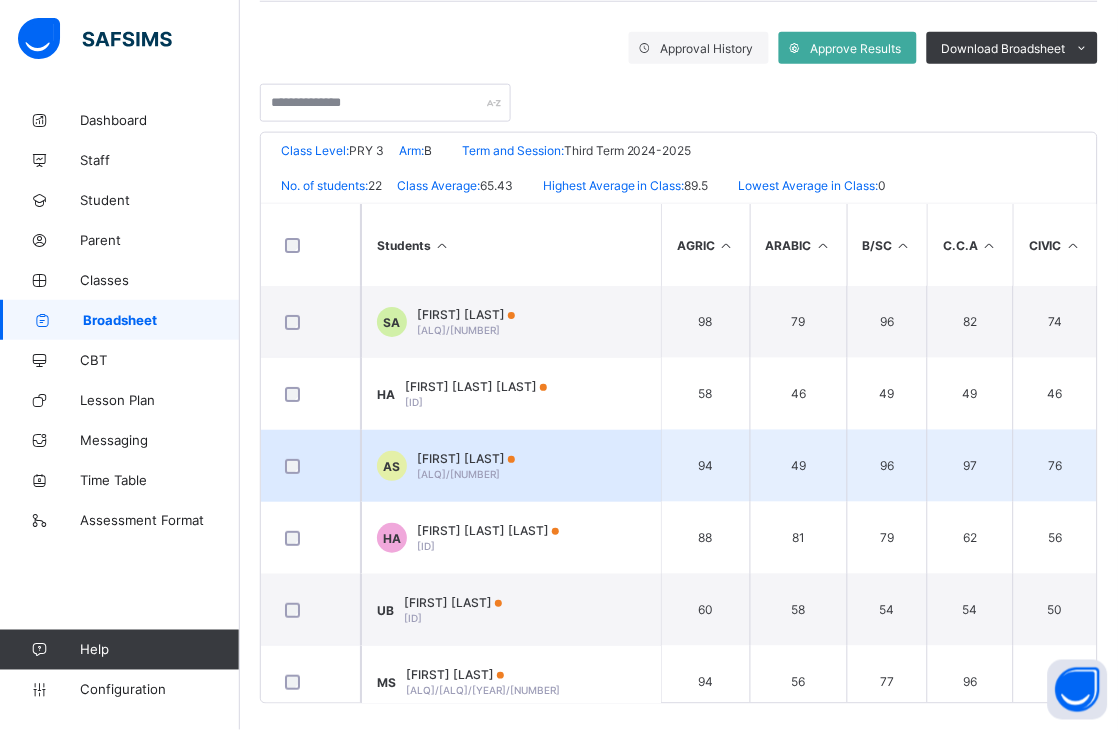 scroll, scrollTop: 348, scrollLeft: 0, axis: vertical 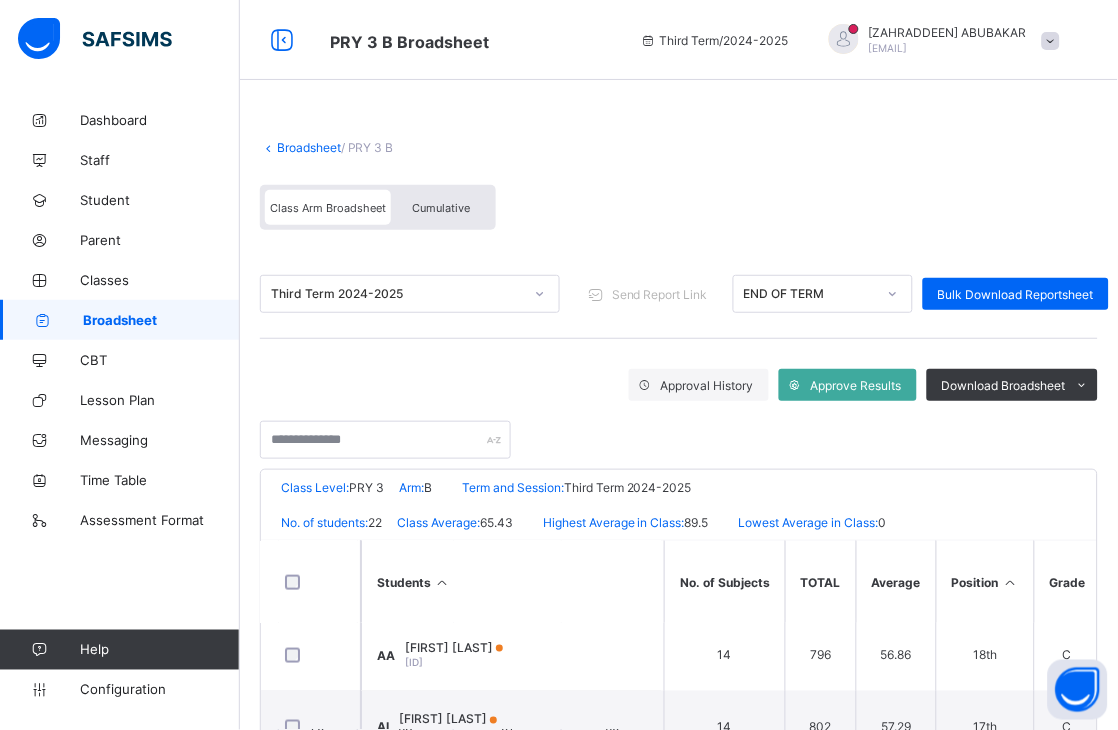 click on "Broadsheet" at bounding box center (309, 147) 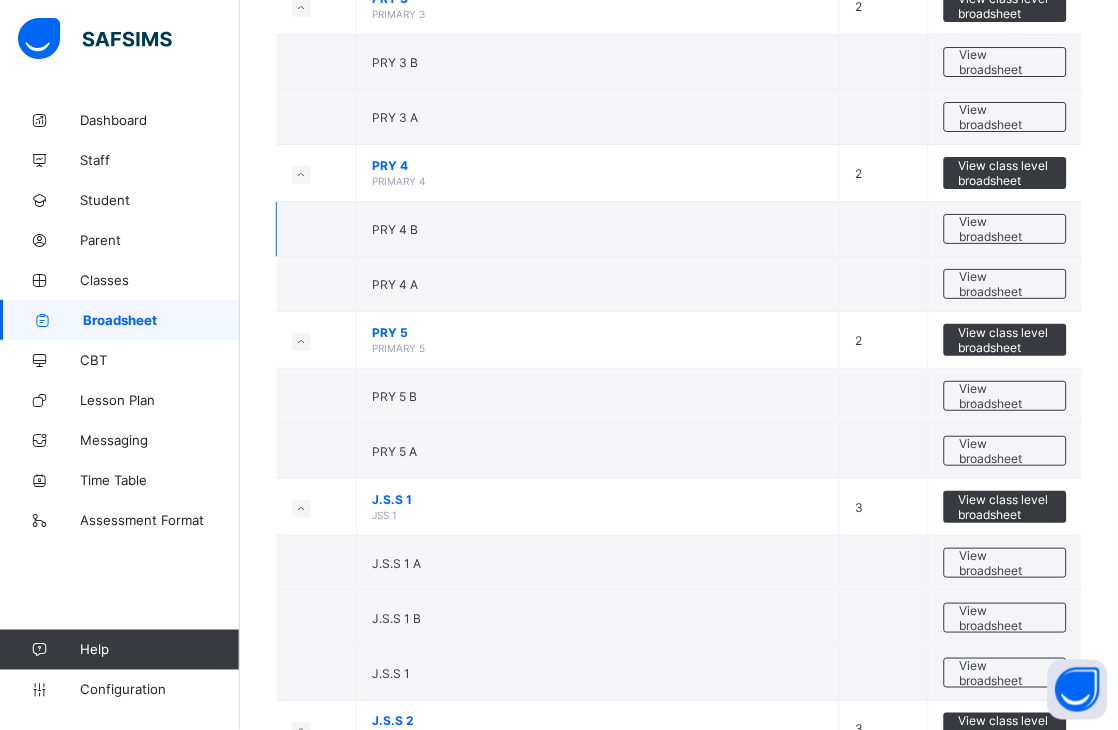 scroll, scrollTop: 1111, scrollLeft: 0, axis: vertical 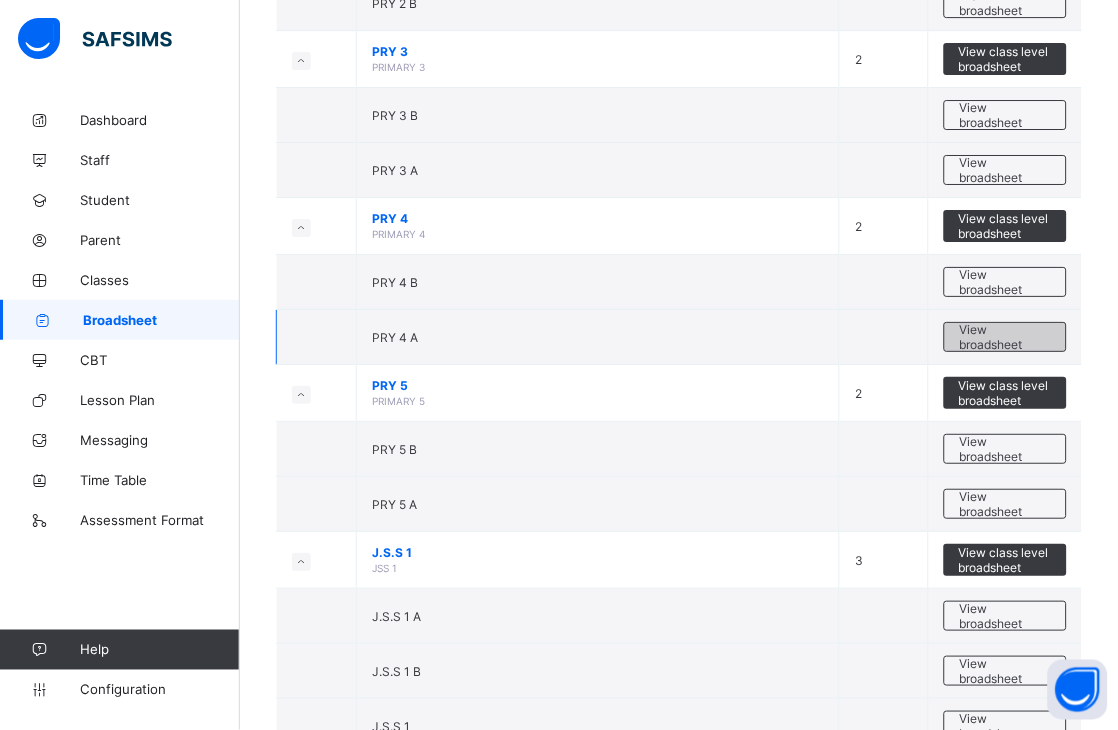 click on "View broadsheet" at bounding box center (1005, 337) 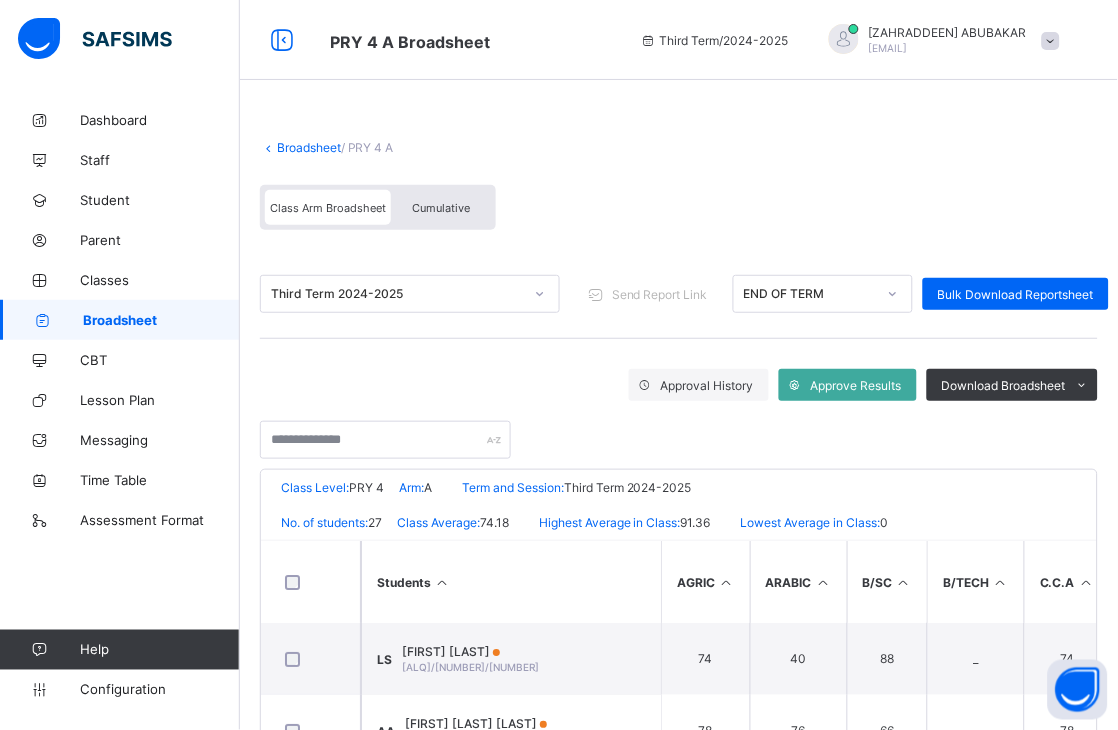 scroll, scrollTop: 348, scrollLeft: 0, axis: vertical 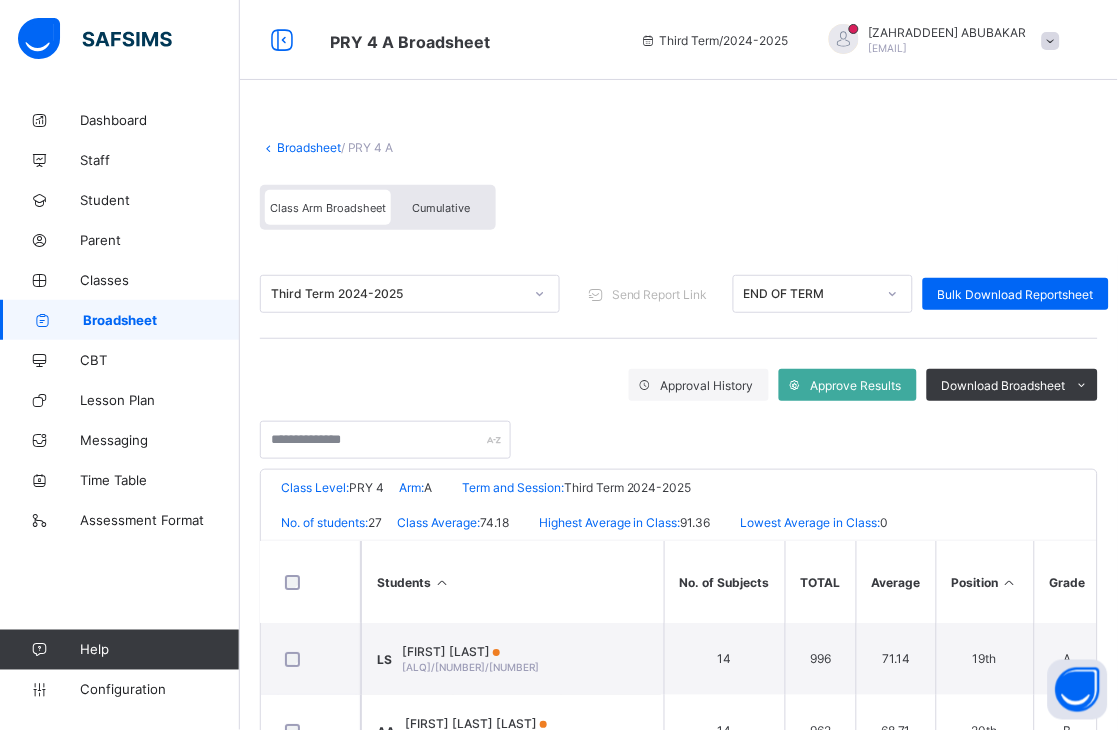 click on "Broadsheet" at bounding box center [309, 147] 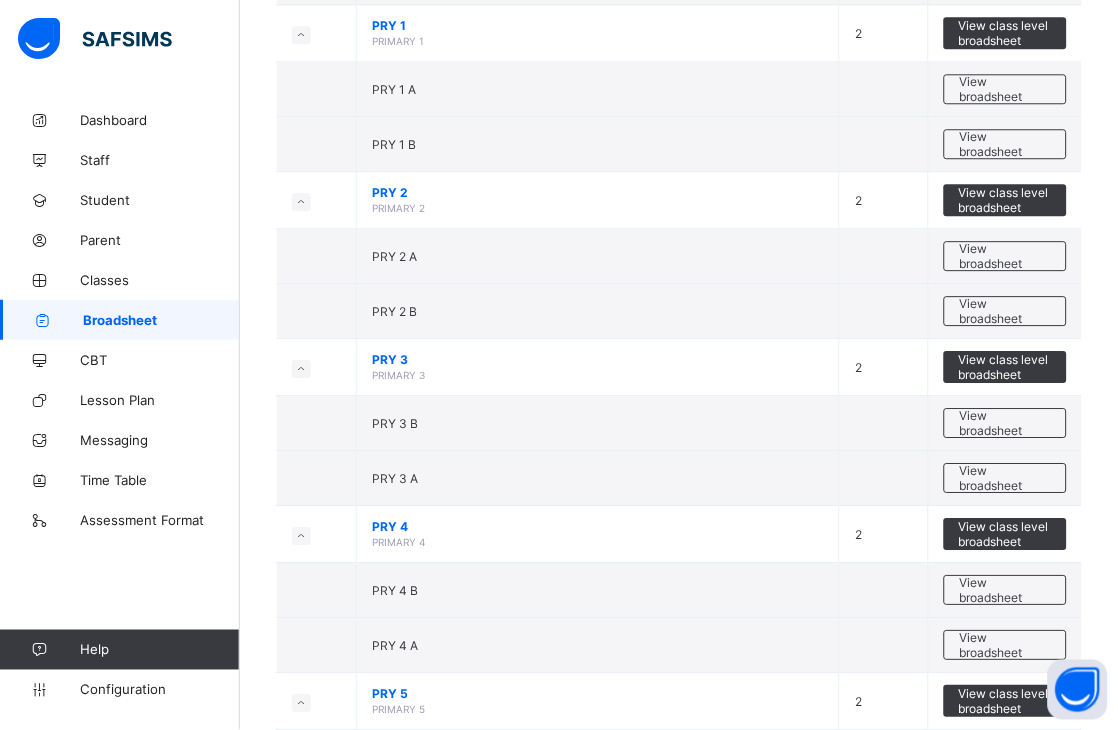 scroll, scrollTop: 888, scrollLeft: 0, axis: vertical 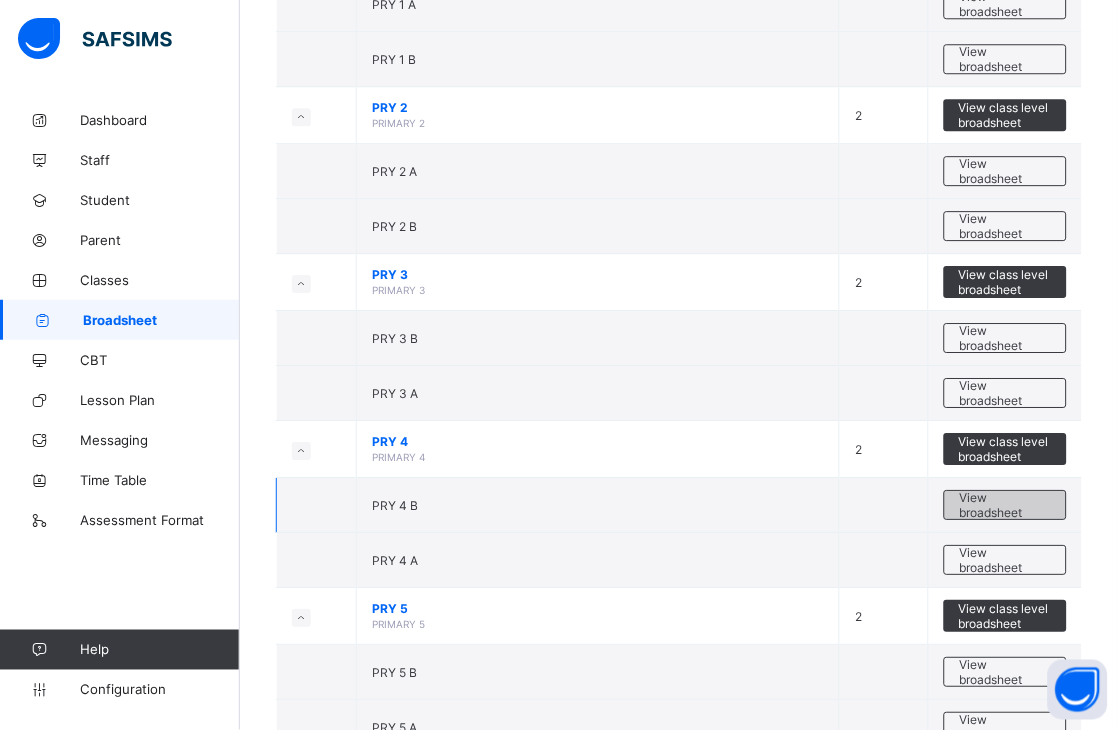 click on "View broadsheet" at bounding box center [1005, 505] 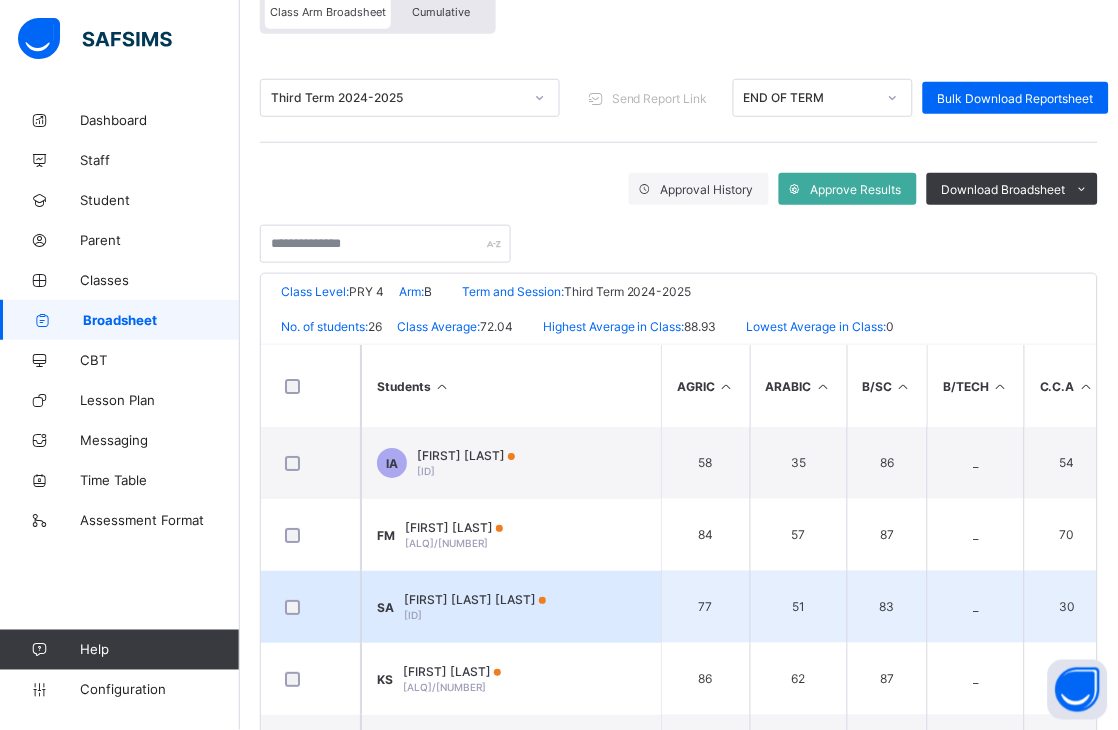 scroll, scrollTop: 348, scrollLeft: 0, axis: vertical 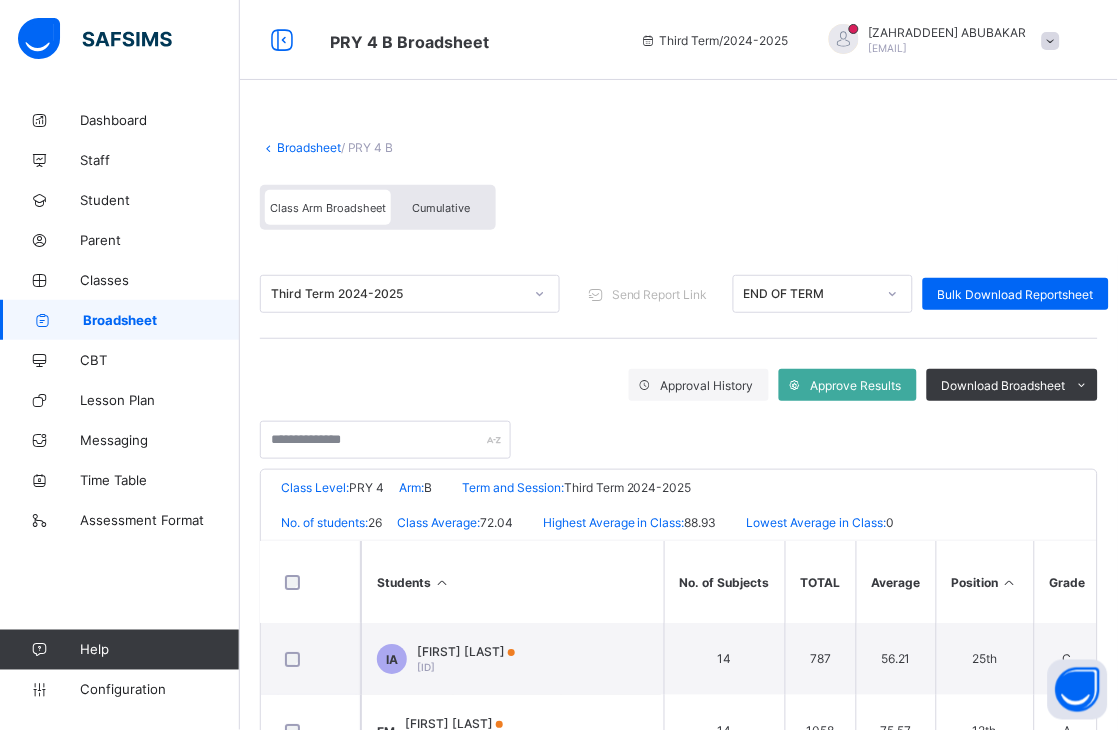 click on "Broadsheet" at bounding box center [309, 147] 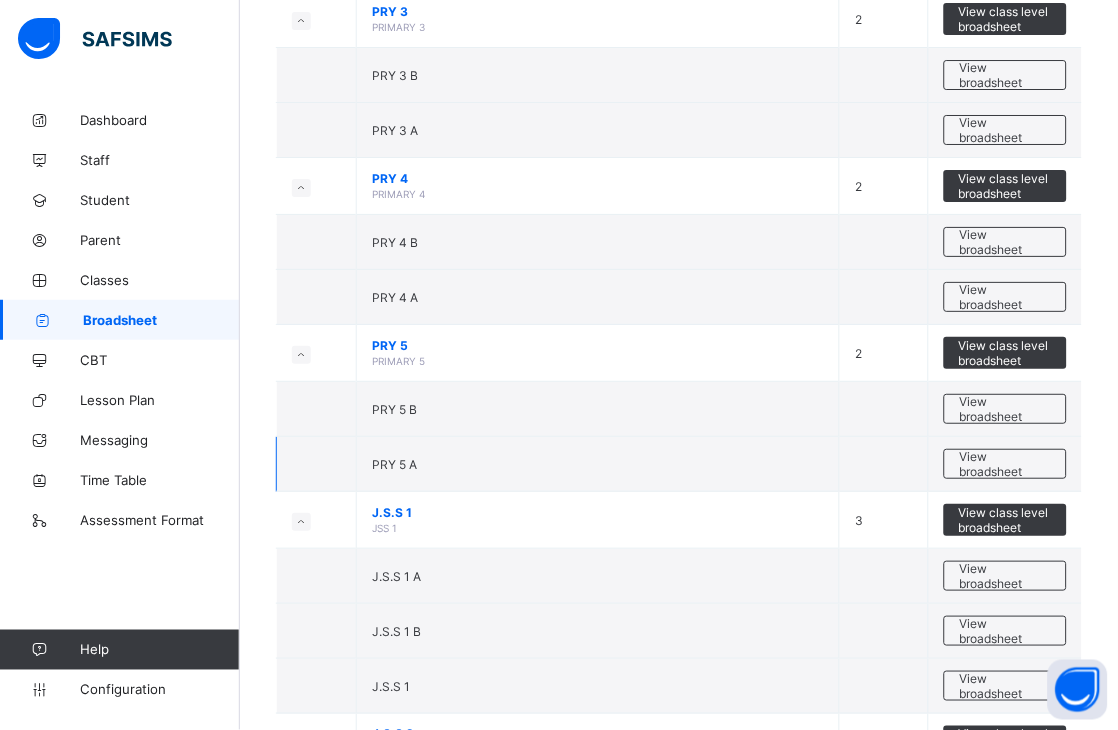 scroll, scrollTop: 1111, scrollLeft: 0, axis: vertical 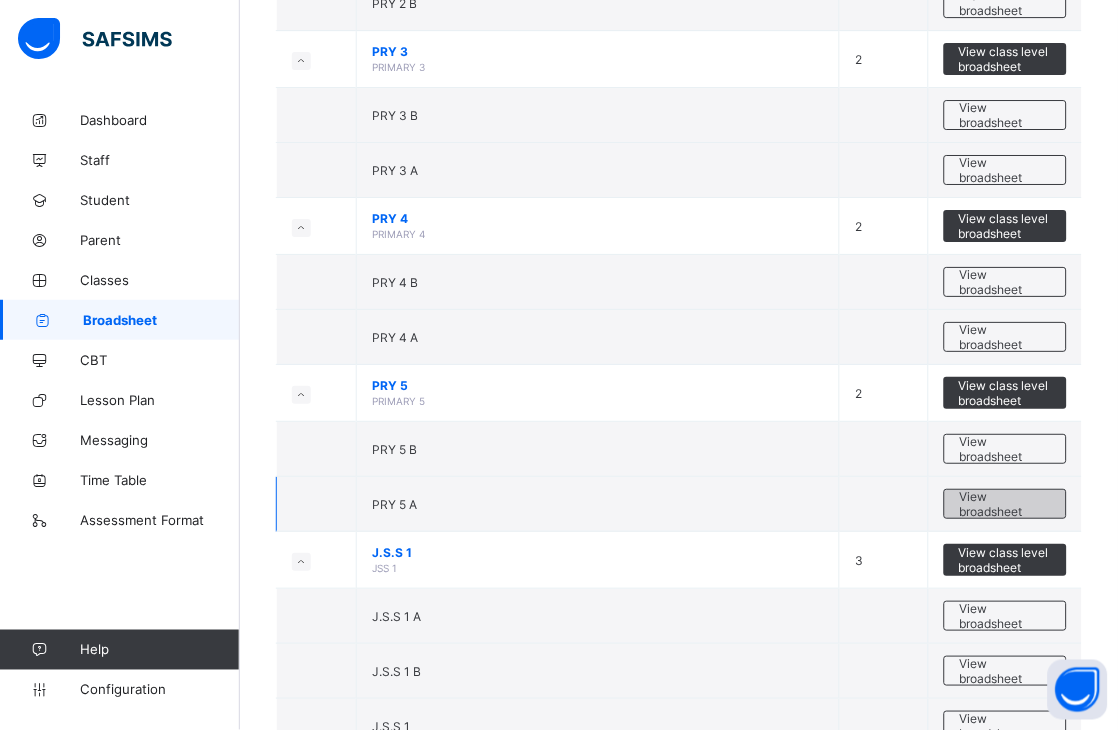 click on "View broadsheet" at bounding box center (1005, 504) 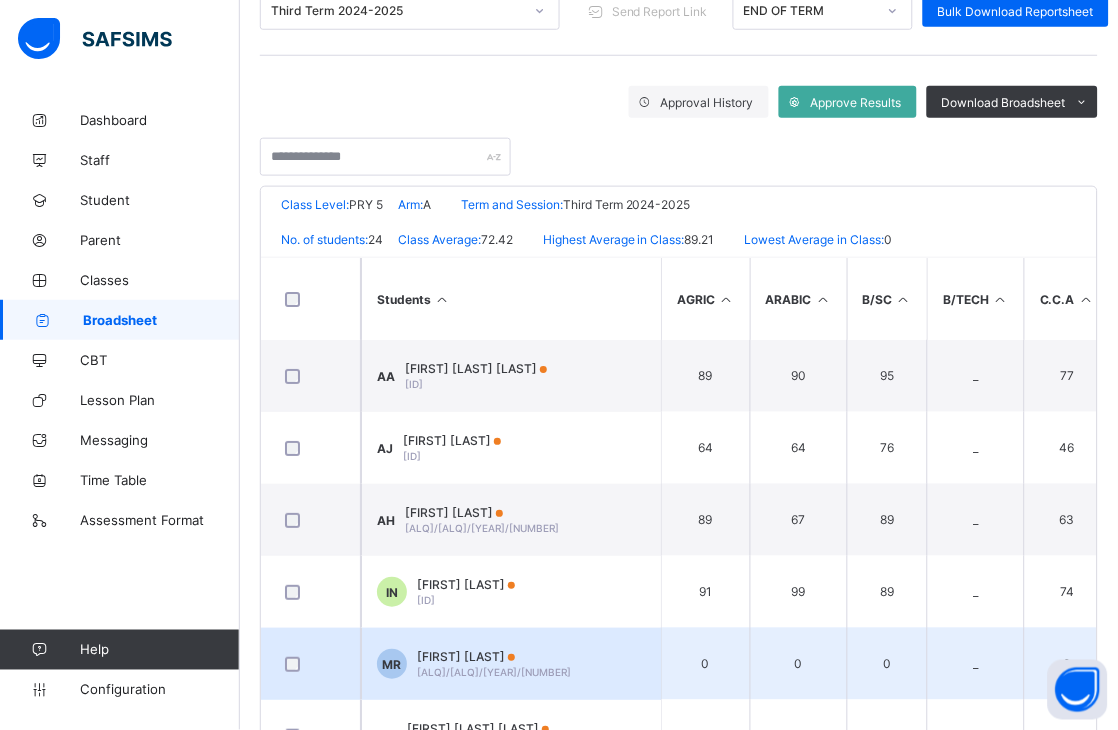 scroll, scrollTop: 348, scrollLeft: 0, axis: vertical 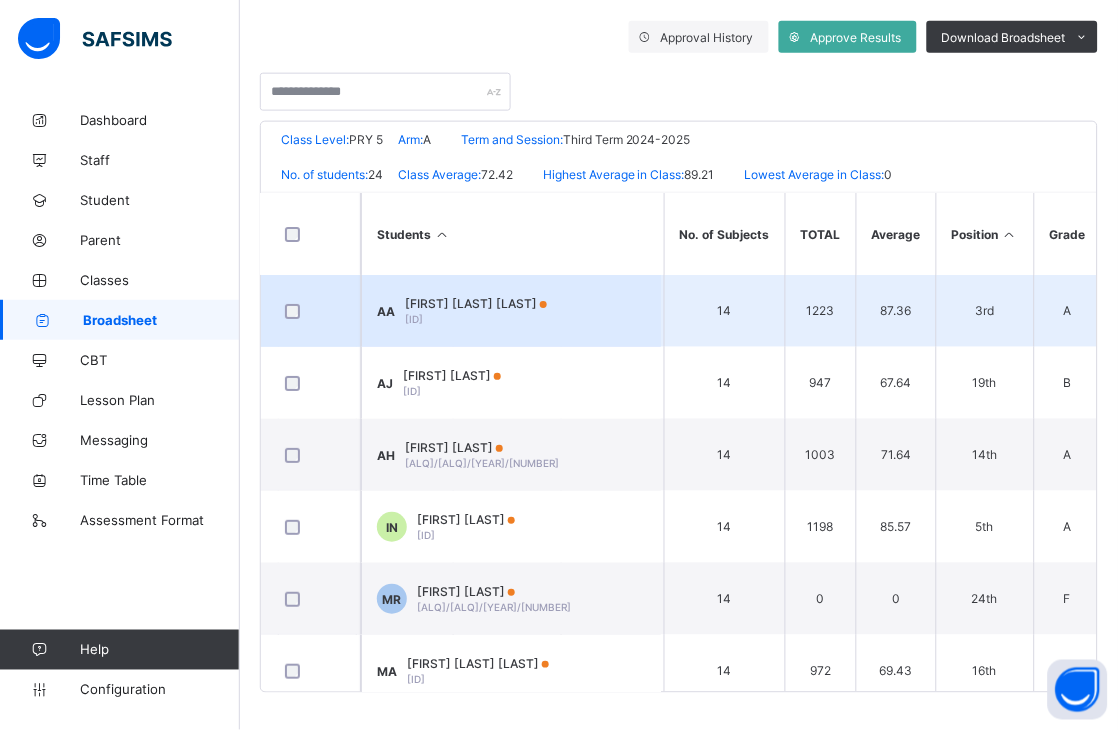 click on "3rd" at bounding box center [985, 311] 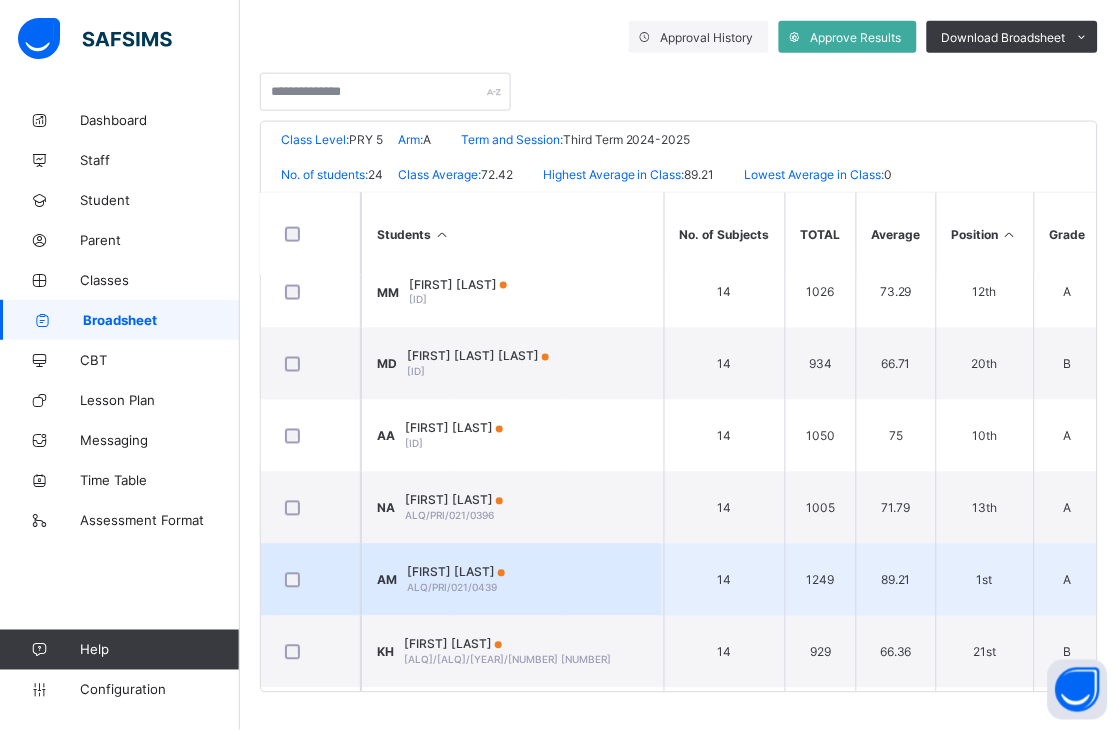 scroll, scrollTop: 555, scrollLeft: 1392, axis: both 